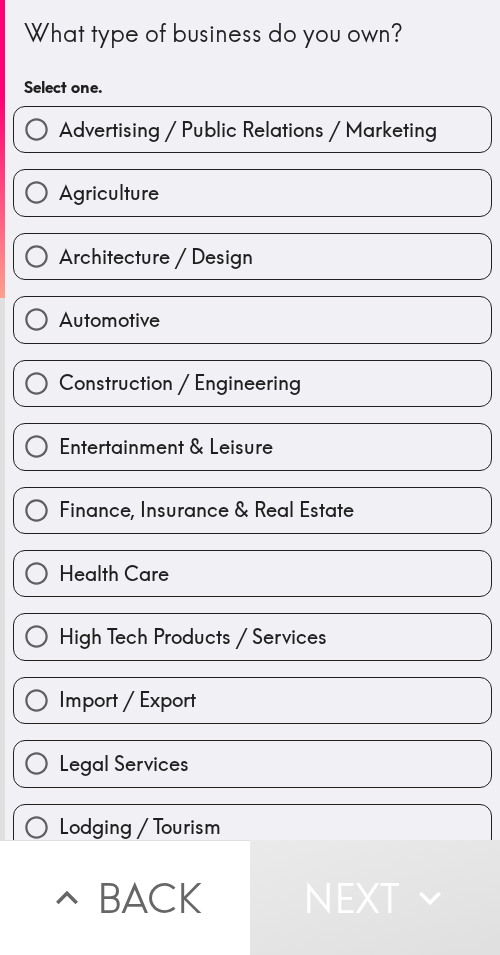 scroll, scrollTop: 0, scrollLeft: 0, axis: both 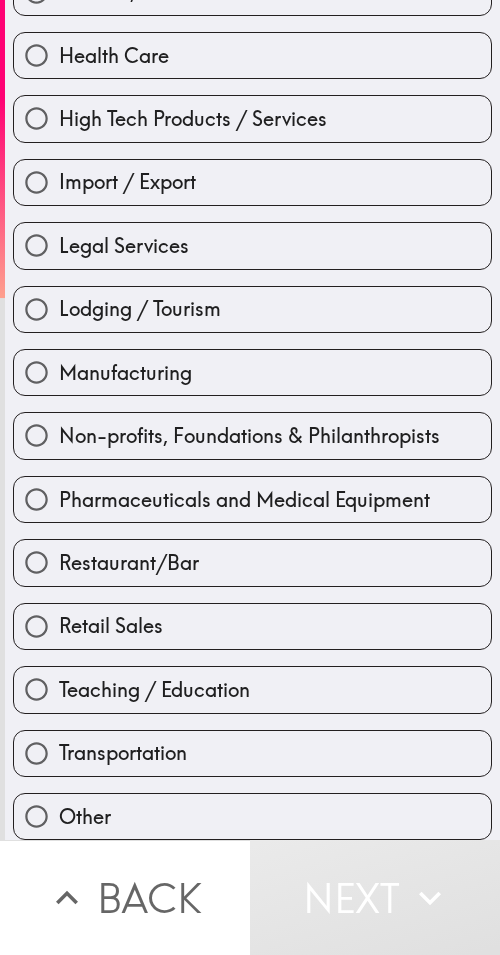 drag, startPoint x: 246, startPoint y: 620, endPoint x: 111, endPoint y: 676, distance: 146.15402 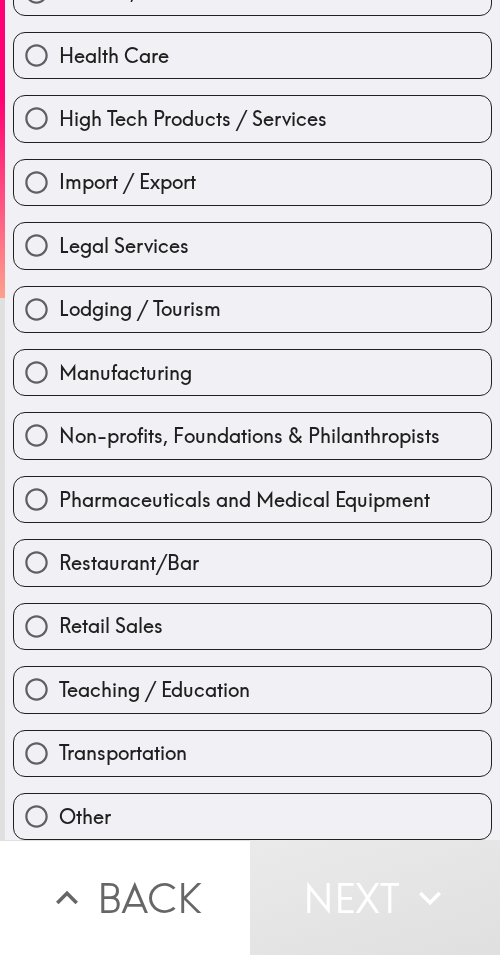 radio on "true" 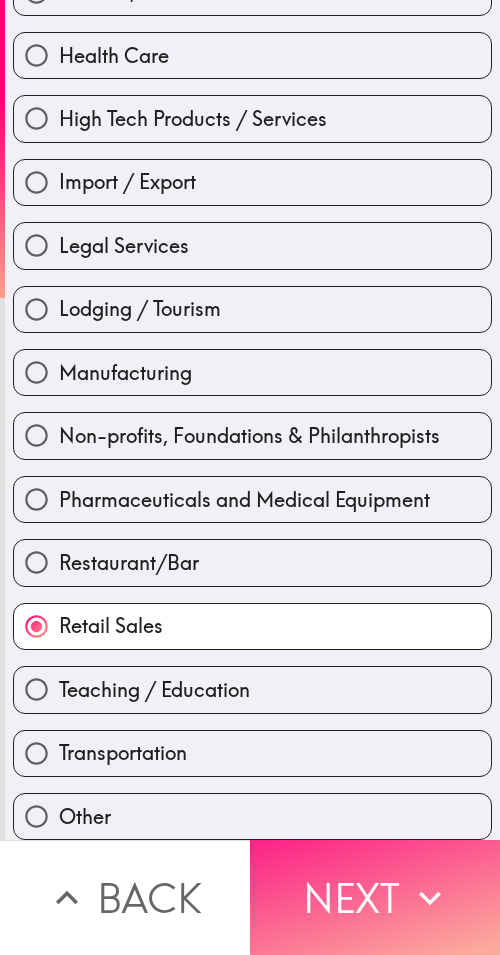 click 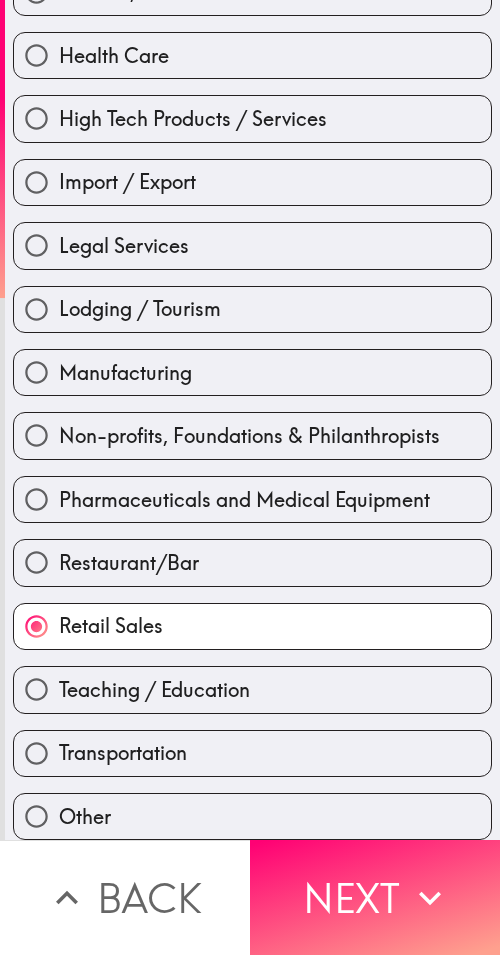 scroll, scrollTop: 0, scrollLeft: 0, axis: both 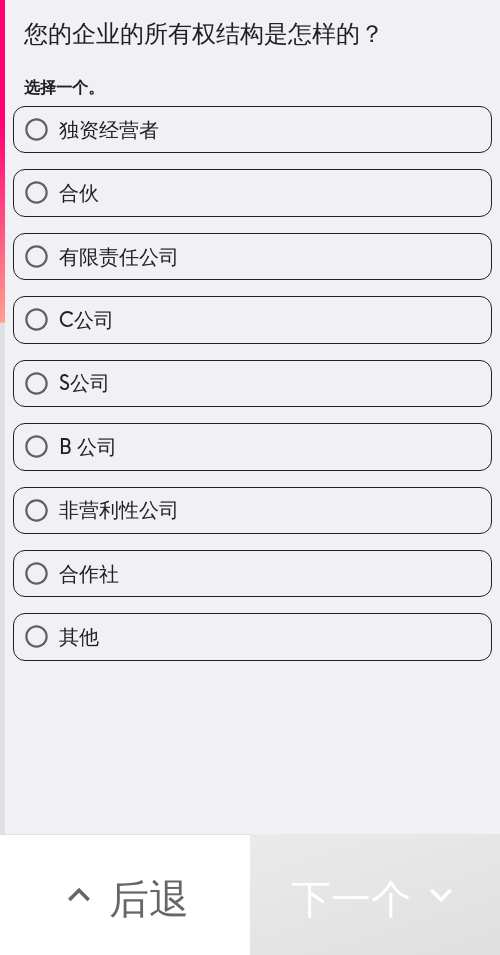 click on "合伙" at bounding box center [252, 192] 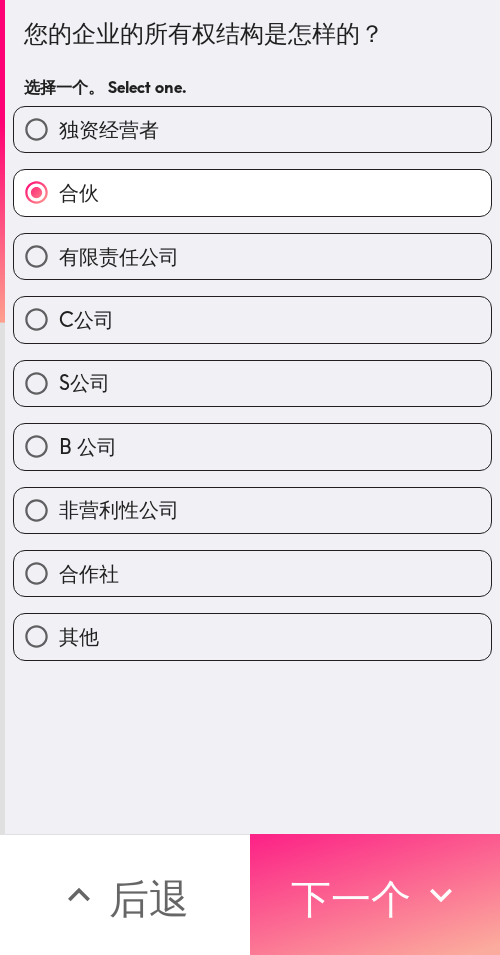 click on "下一个" at bounding box center [351, 898] 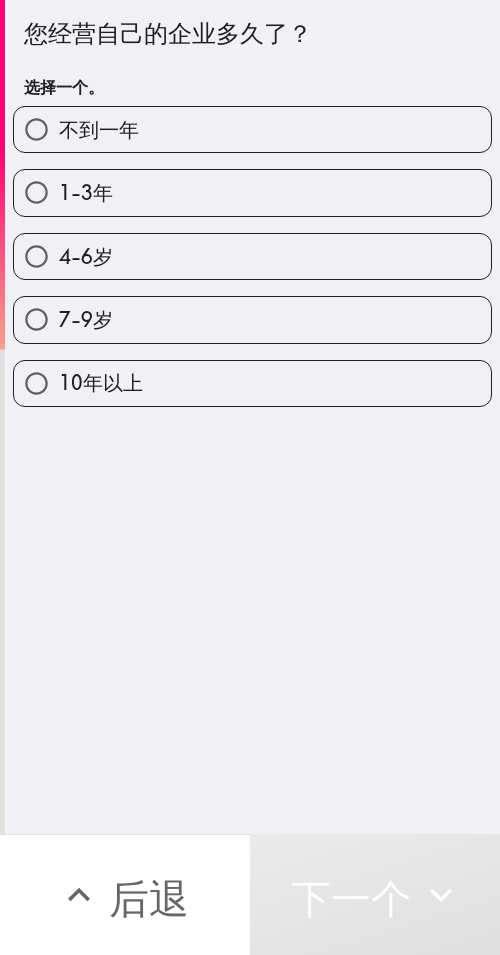 click on "7-9岁" at bounding box center [252, 319] 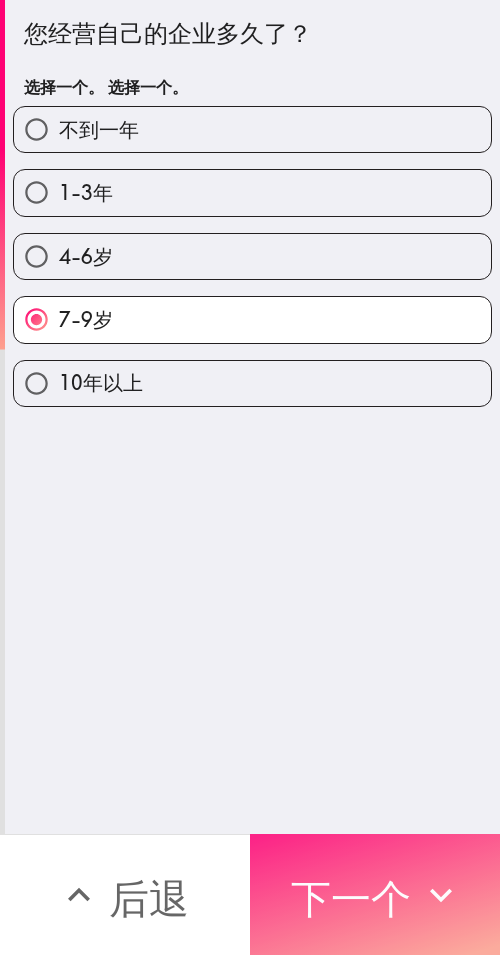 click on "下一个" at bounding box center [351, 898] 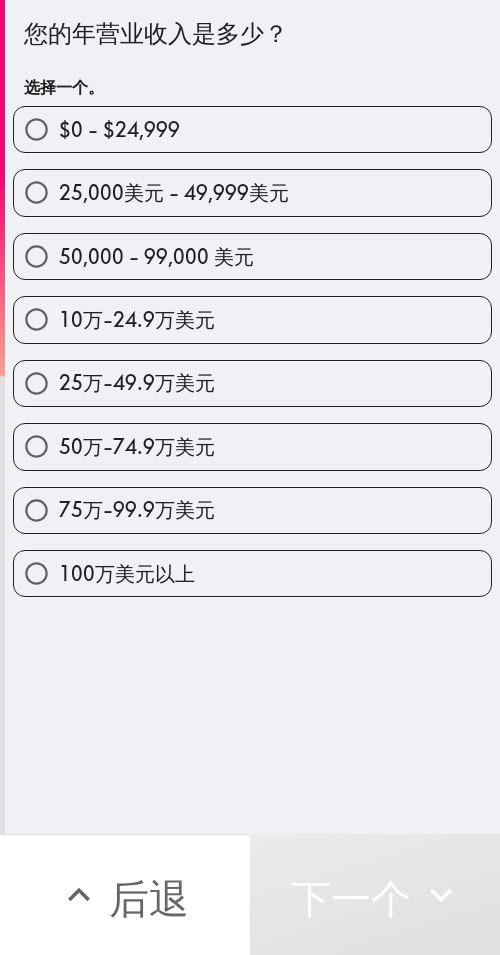 drag, startPoint x: 339, startPoint y: 447, endPoint x: 354, endPoint y: 458, distance: 18.601076 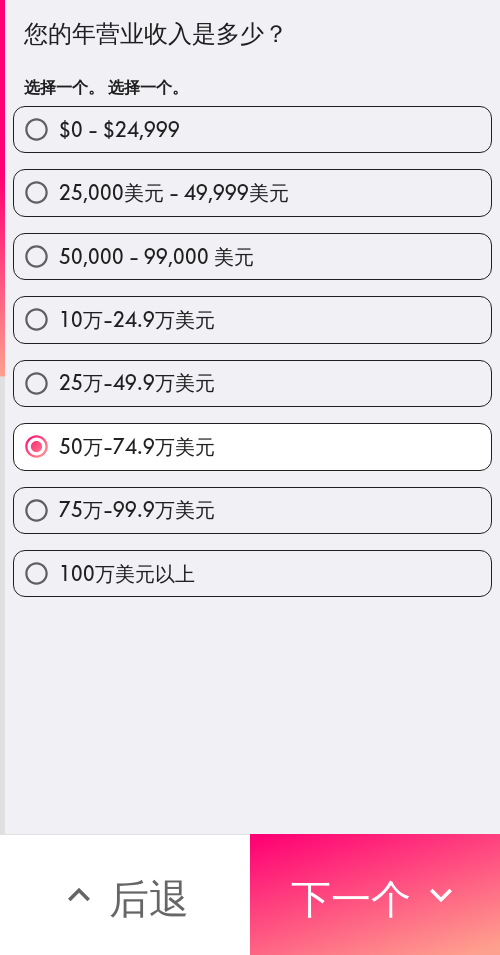 drag, startPoint x: 291, startPoint y: 869, endPoint x: 0, endPoint y: 783, distance: 303.44193 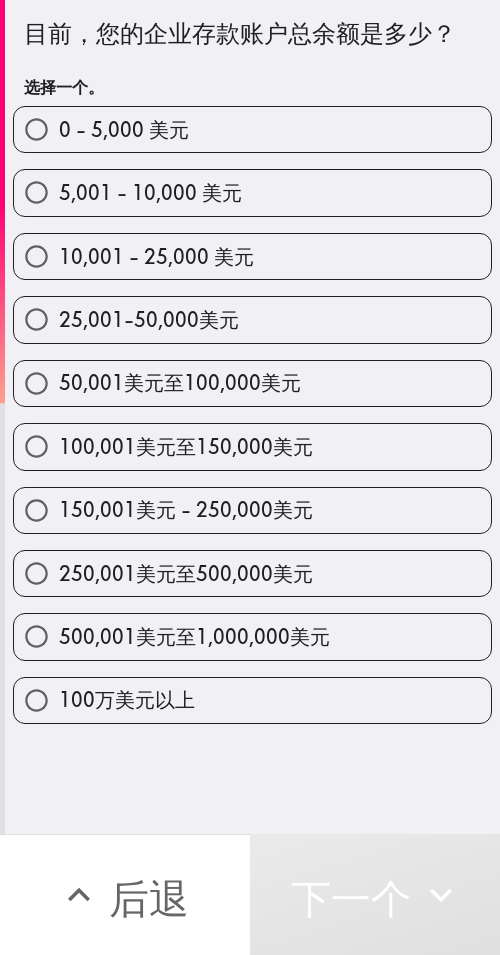 click on "100,001美元至150,000美元" at bounding box center [252, 446] 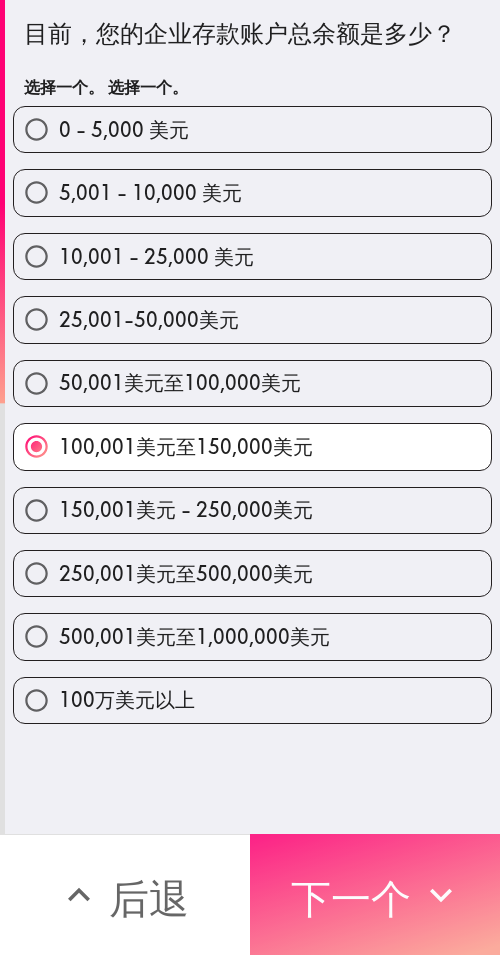 click on "下一个" at bounding box center [375, 894] 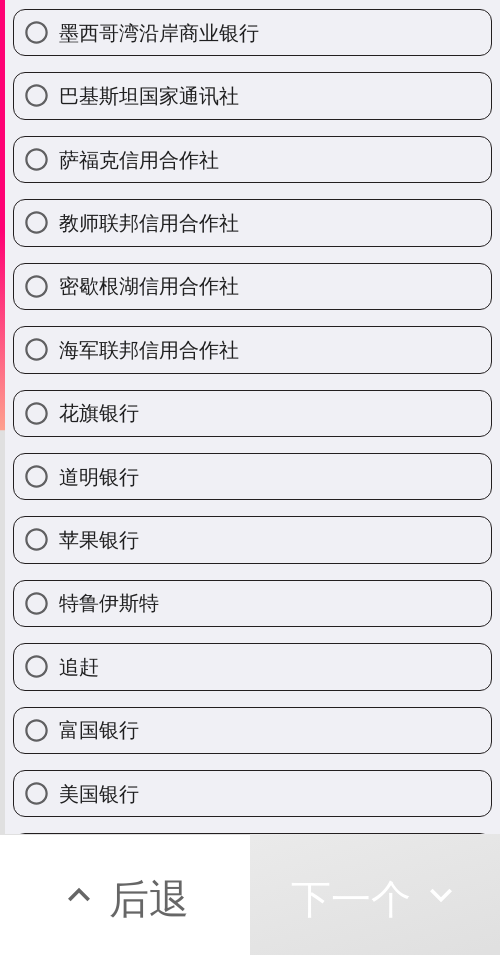 scroll, scrollTop: 100, scrollLeft: 0, axis: vertical 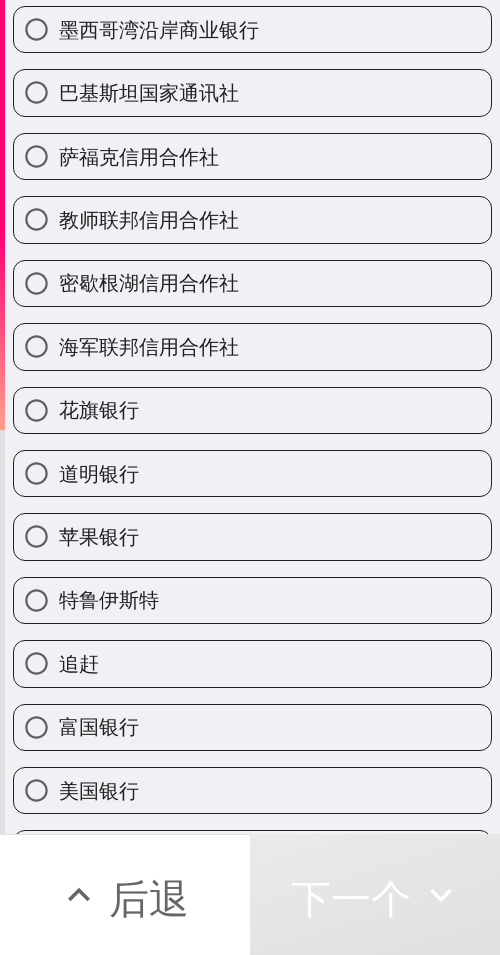 drag, startPoint x: 261, startPoint y: 401, endPoint x: 149, endPoint y: 503, distance: 151.48598 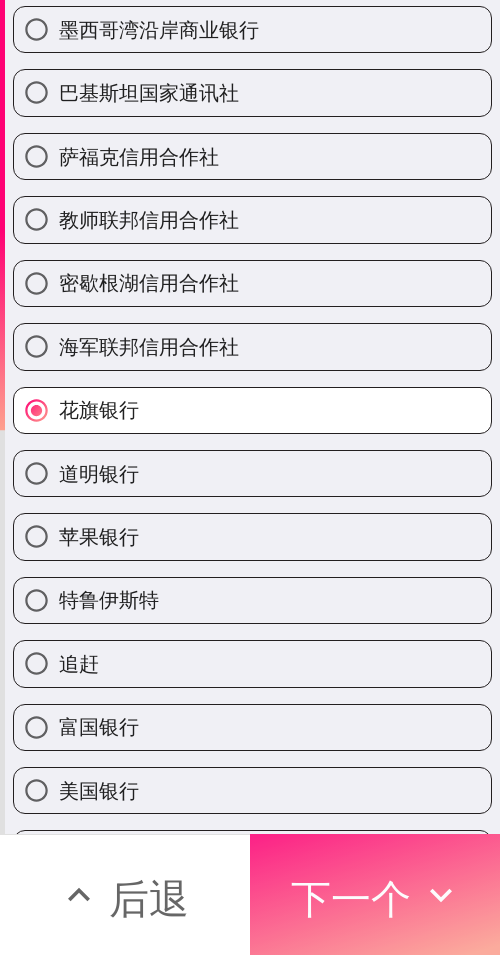 click on "下一个" at bounding box center [351, 898] 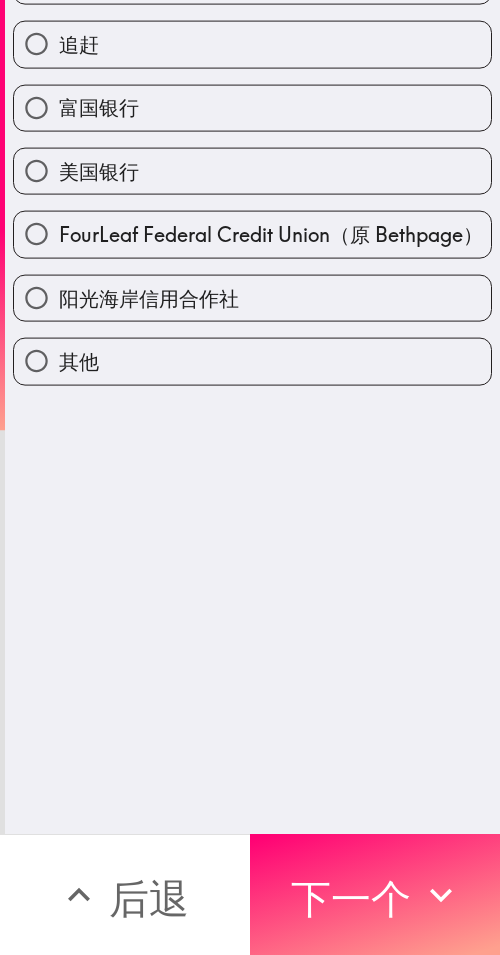 scroll, scrollTop: 0, scrollLeft: 0, axis: both 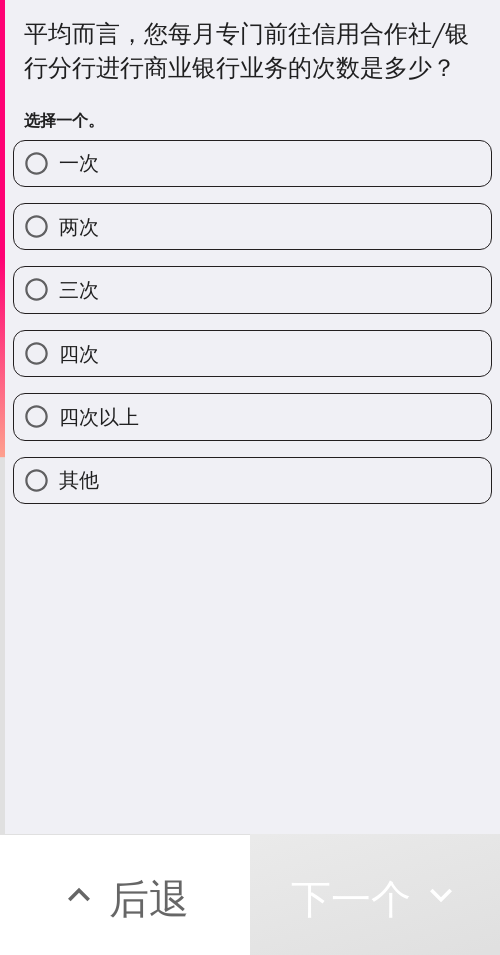 drag, startPoint x: 252, startPoint y: 444, endPoint x: 3, endPoint y: 445, distance: 249.00201 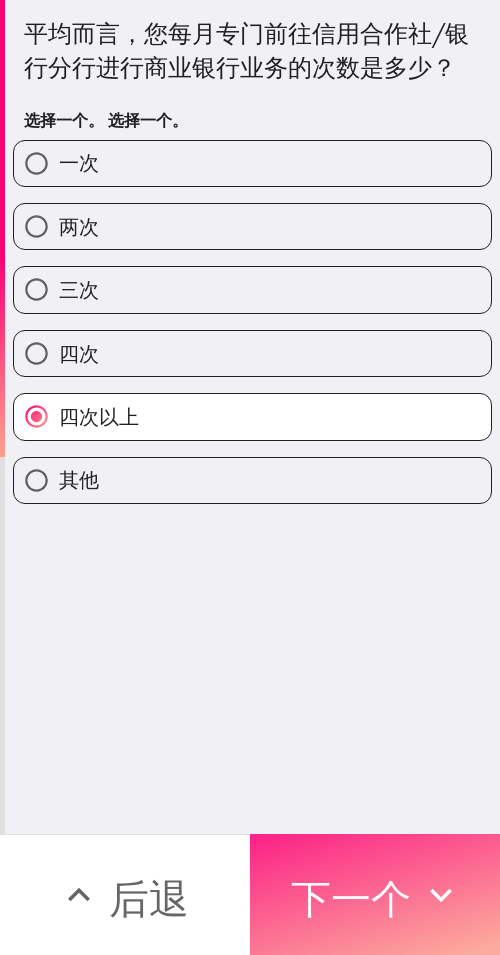 drag, startPoint x: 395, startPoint y: 900, endPoint x: 292, endPoint y: 857, distance: 111.61541 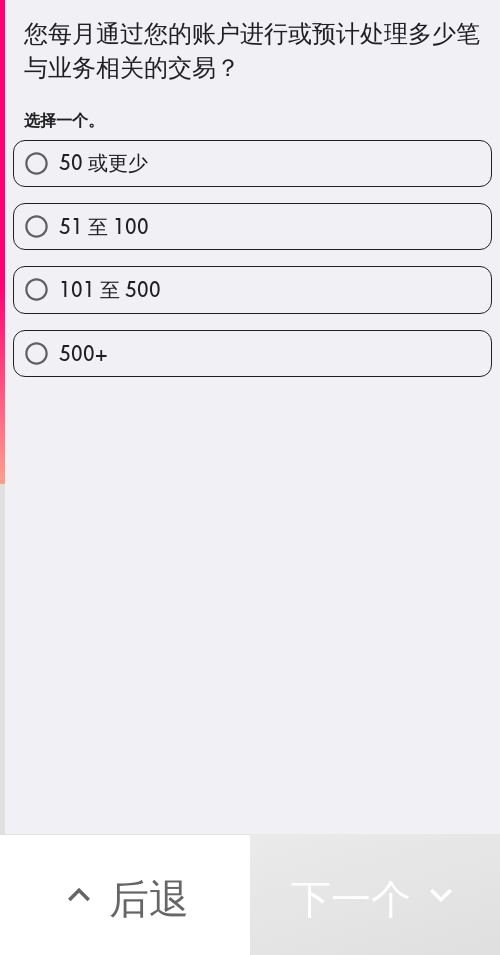 click on "101 至 500" at bounding box center [110, 289] 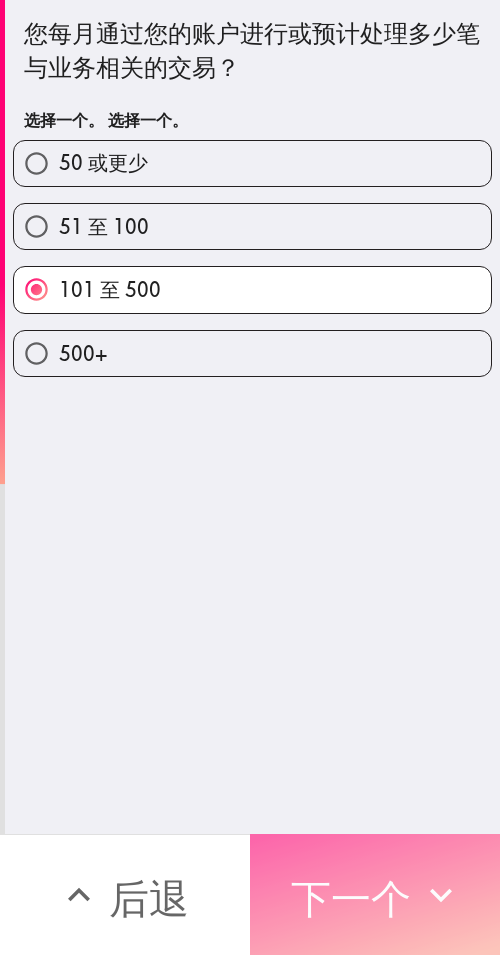 drag, startPoint x: 474, startPoint y: 877, endPoint x: 432, endPoint y: 876, distance: 42.0119 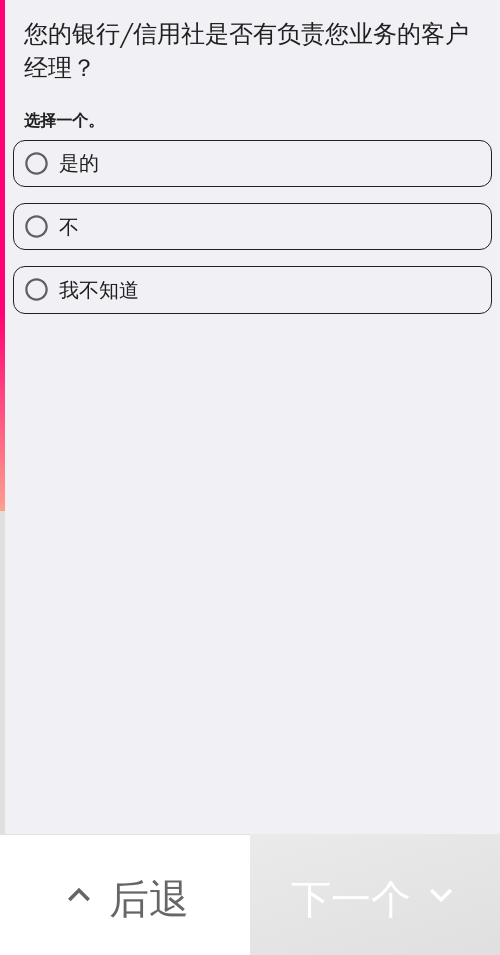 click on "是的" at bounding box center (252, 163) 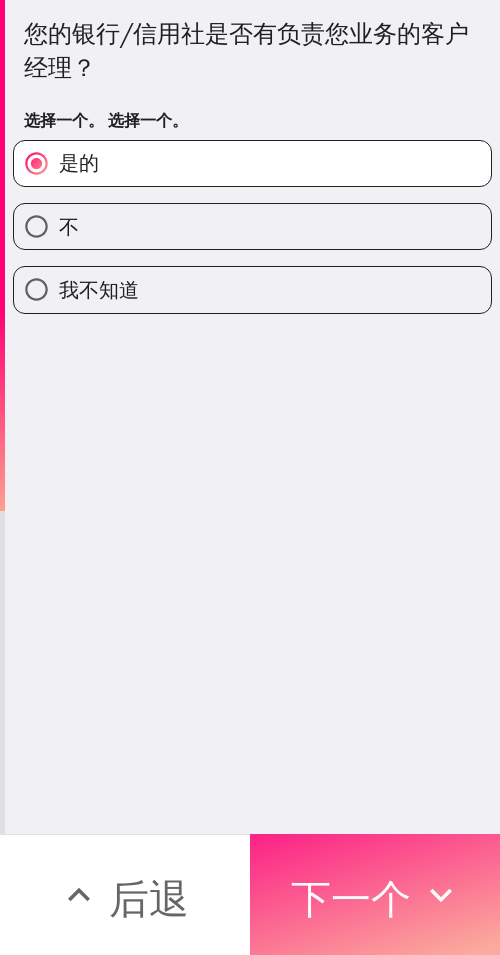 drag, startPoint x: 403, startPoint y: 855, endPoint x: 333, endPoint y: 858, distance: 70.064255 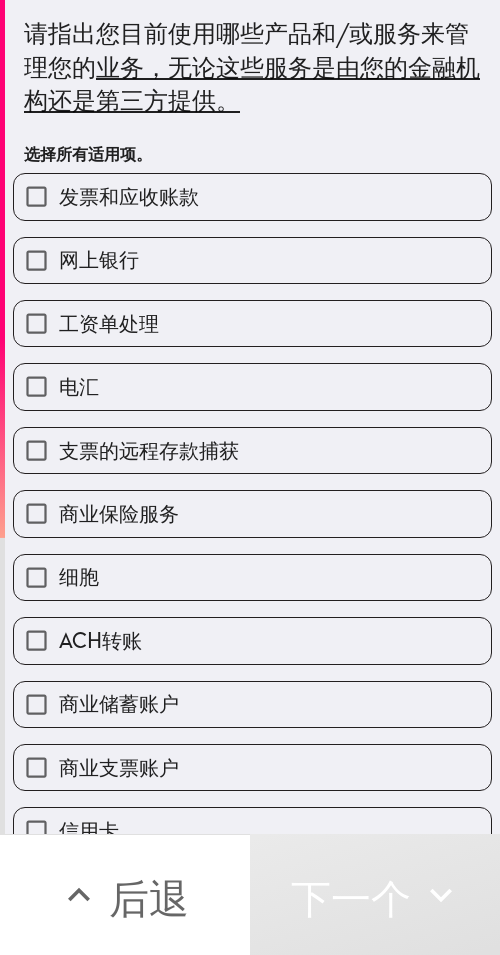 click on "ACH转账" at bounding box center [244, 632] 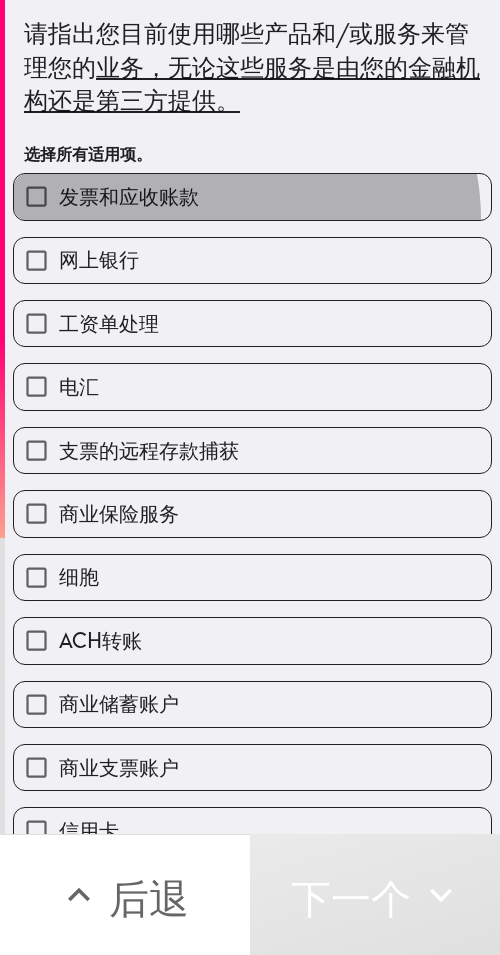 click on "发票和应收账款" at bounding box center (252, 196) 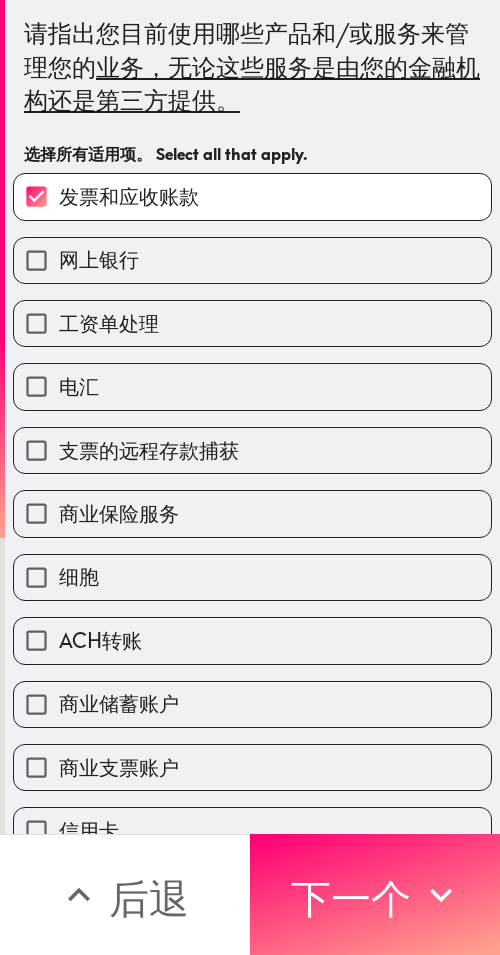 click on "工资单处理" at bounding box center [252, 323] 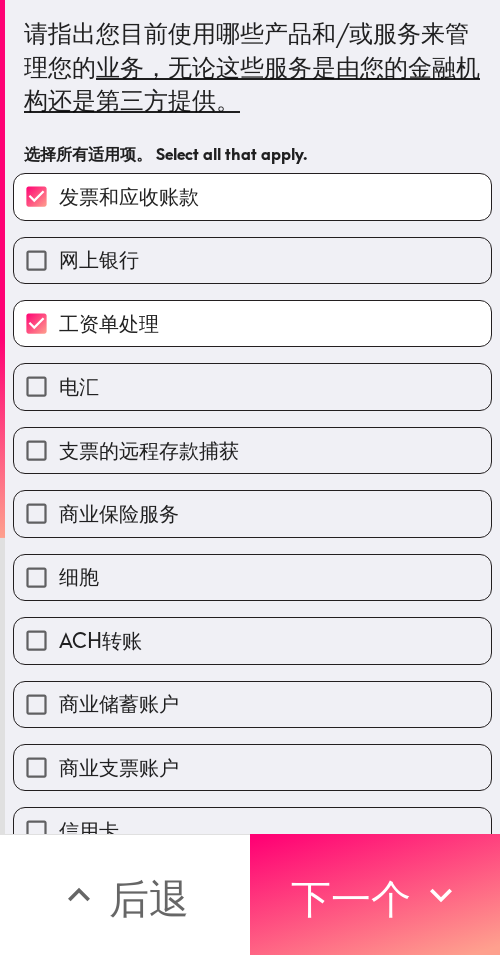 click on "发票和应收账款 网上银行 工资单处理 电汇 支票的远程存款捕获 商业保险服务 细胞 ACH转账 商业储蓄账户 商业支票账户 信用卡 手机银行 ATM 或借记卡 应付账款 商户付款处理 个人和企业账户的在线访问" at bounding box center [244, 664] 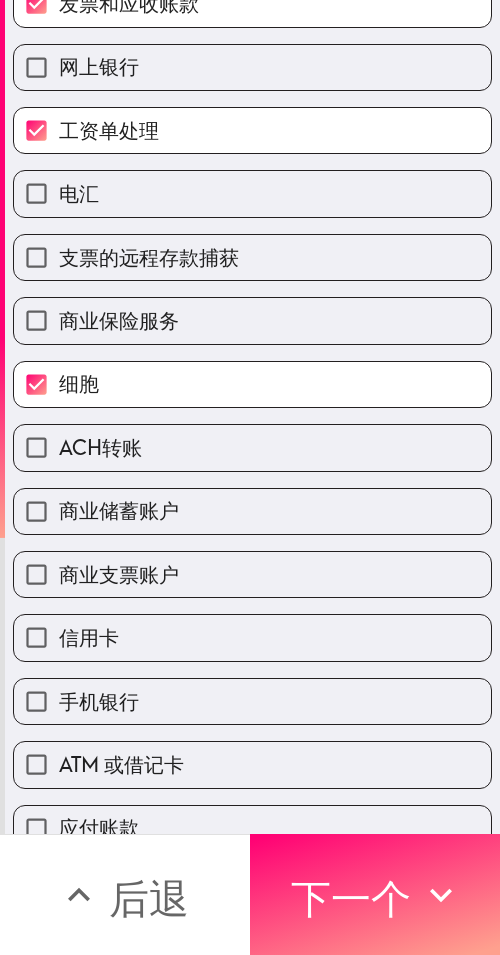 scroll, scrollTop: 300, scrollLeft: 0, axis: vertical 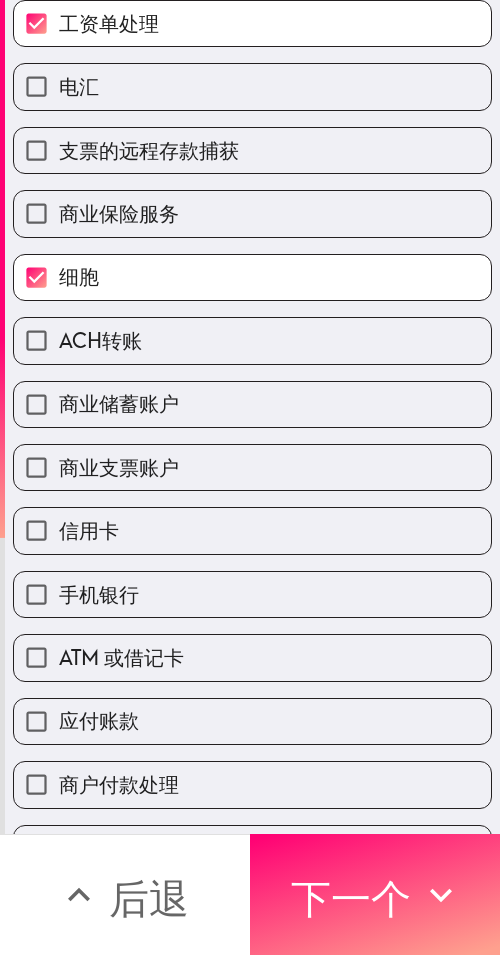 click on "手机银行" at bounding box center [252, 594] 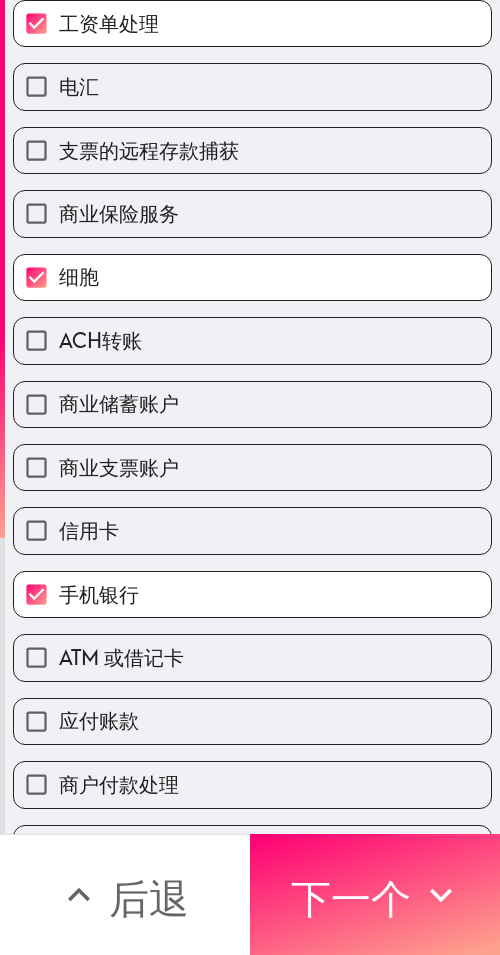 click on "信用卡" at bounding box center [252, 530] 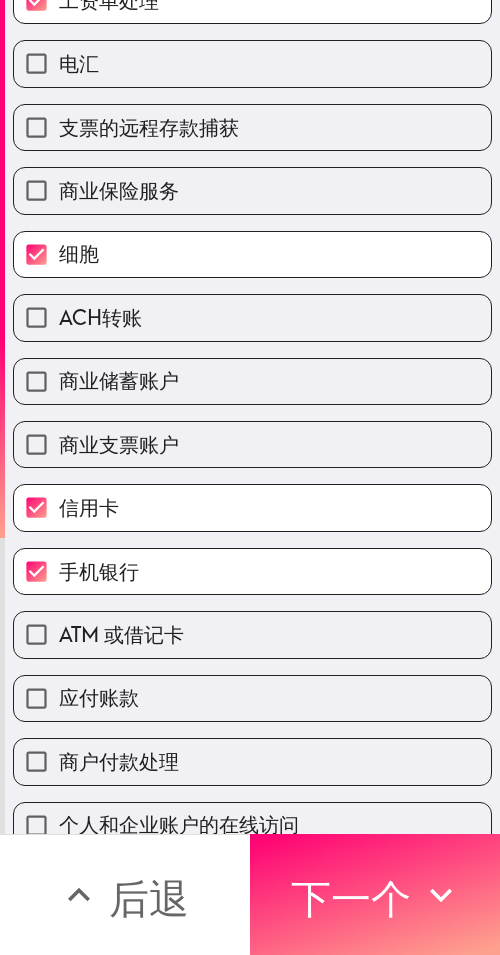 scroll, scrollTop: 353, scrollLeft: 0, axis: vertical 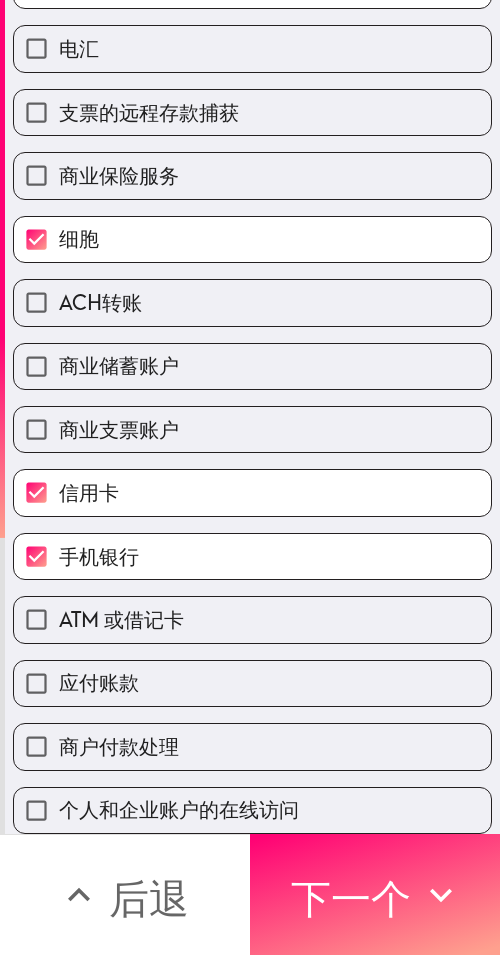 click on "商户付款处理" at bounding box center (244, 738) 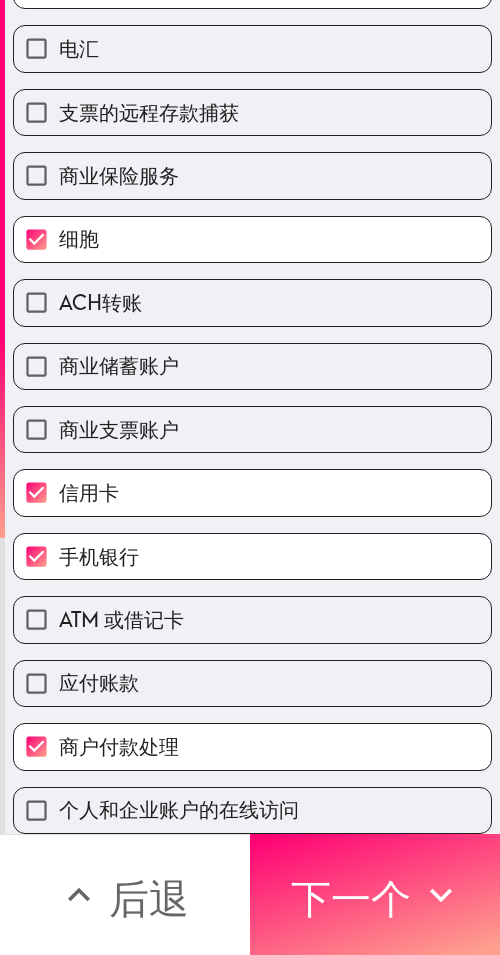 click on "商业储蓄账户" at bounding box center [252, 366] 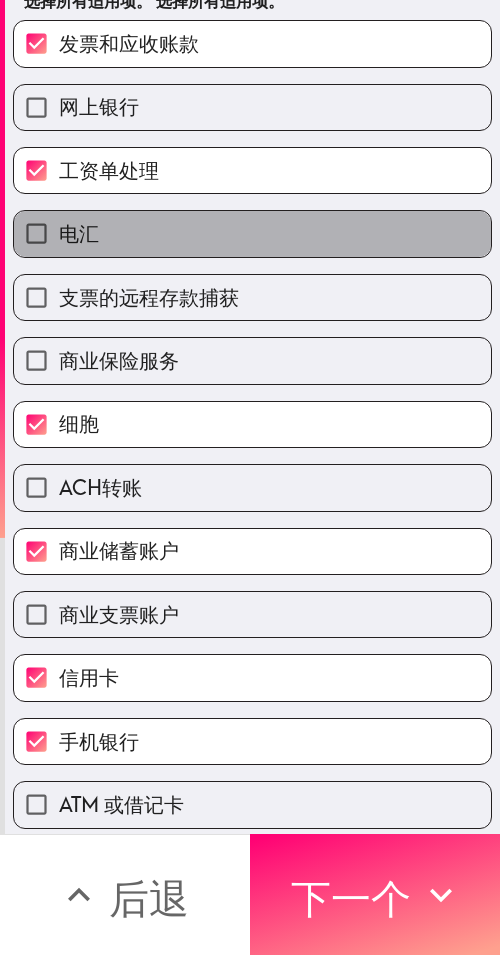 click on "电汇" at bounding box center [252, 233] 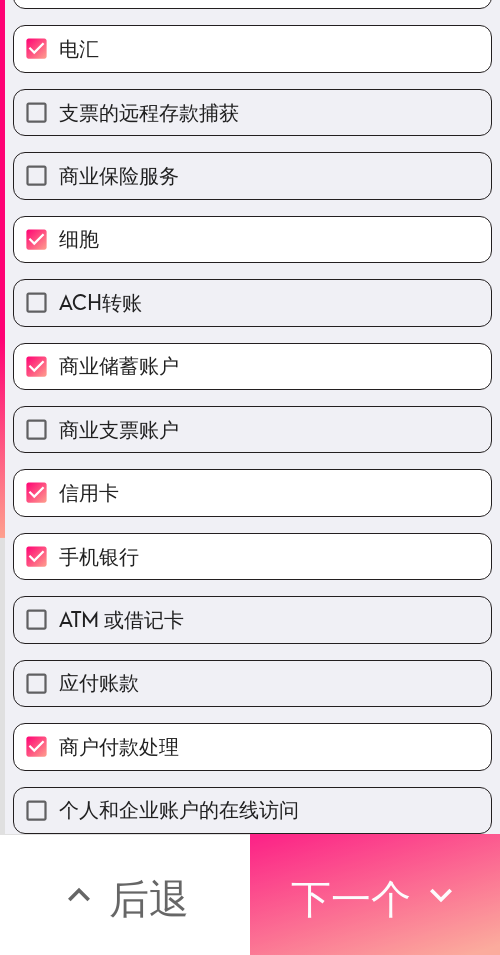 click on "下一个" at bounding box center (351, 898) 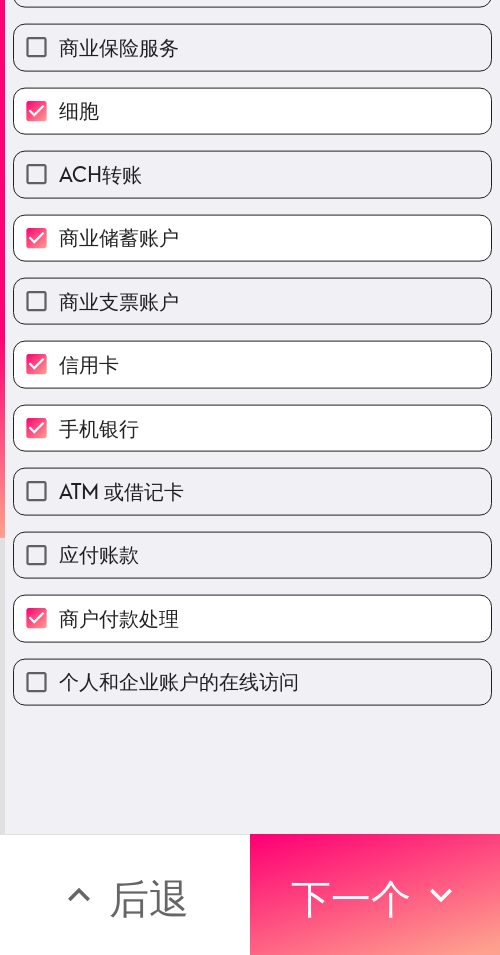 scroll, scrollTop: 35, scrollLeft: 0, axis: vertical 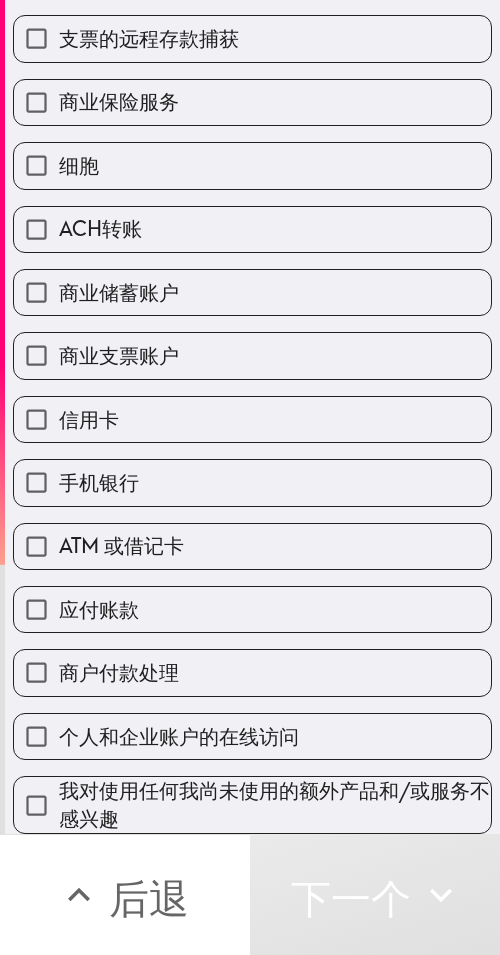 drag, startPoint x: 196, startPoint y: 798, endPoint x: 260, endPoint y: 801, distance: 64.070274 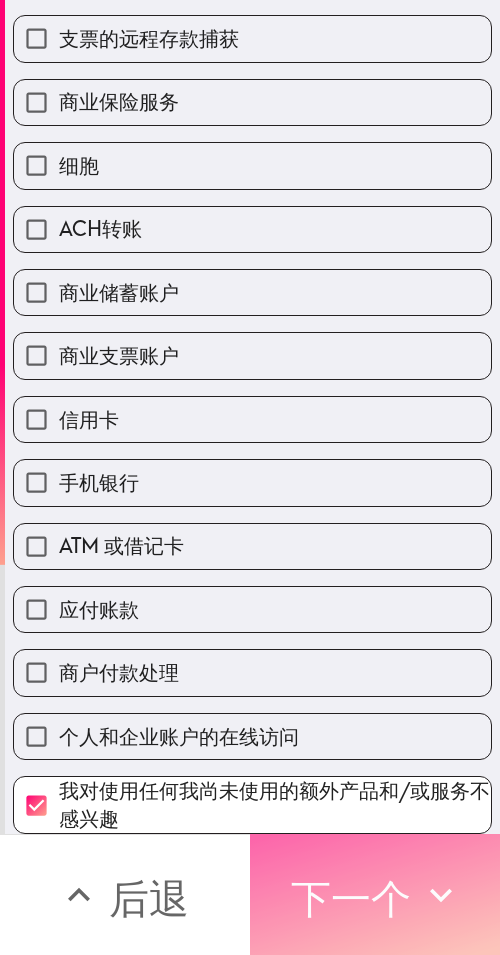 click on "下一个" at bounding box center (351, 898) 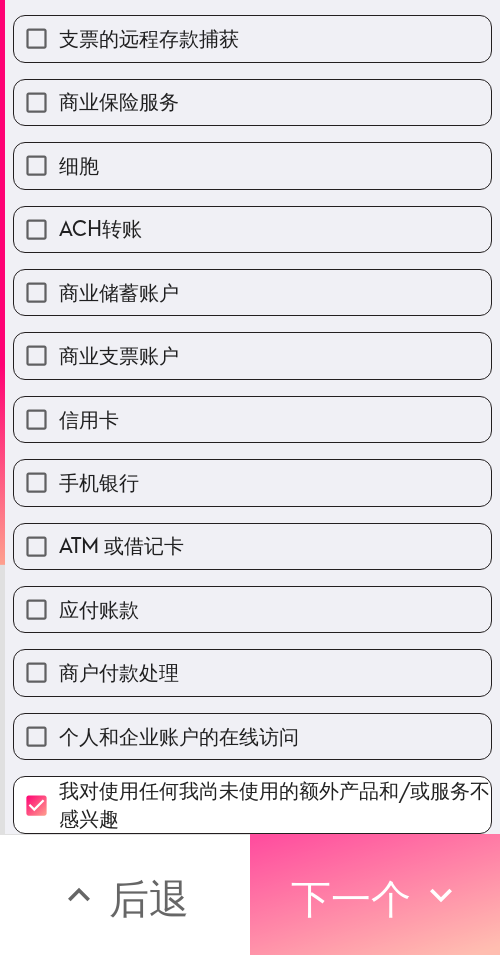 scroll, scrollTop: 103, scrollLeft: 0, axis: vertical 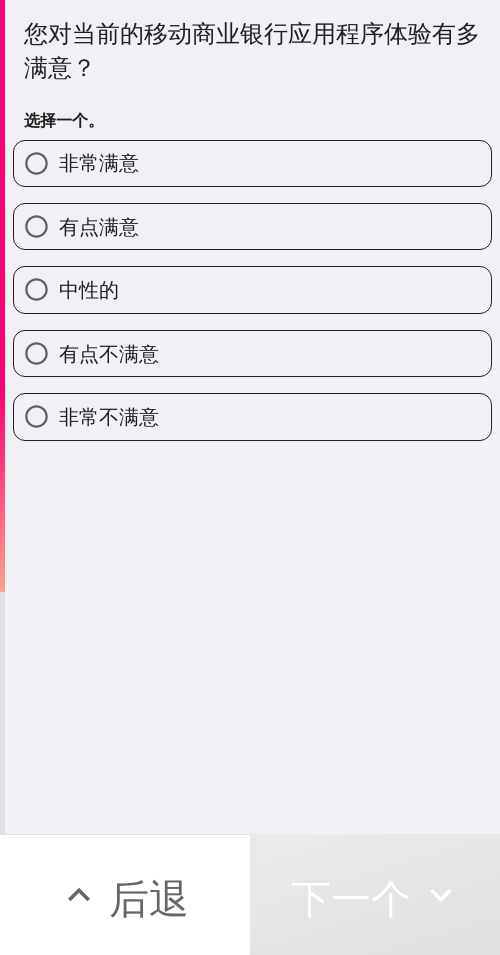 drag, startPoint x: 147, startPoint y: 161, endPoint x: 0, endPoint y: 178, distance: 147.97972 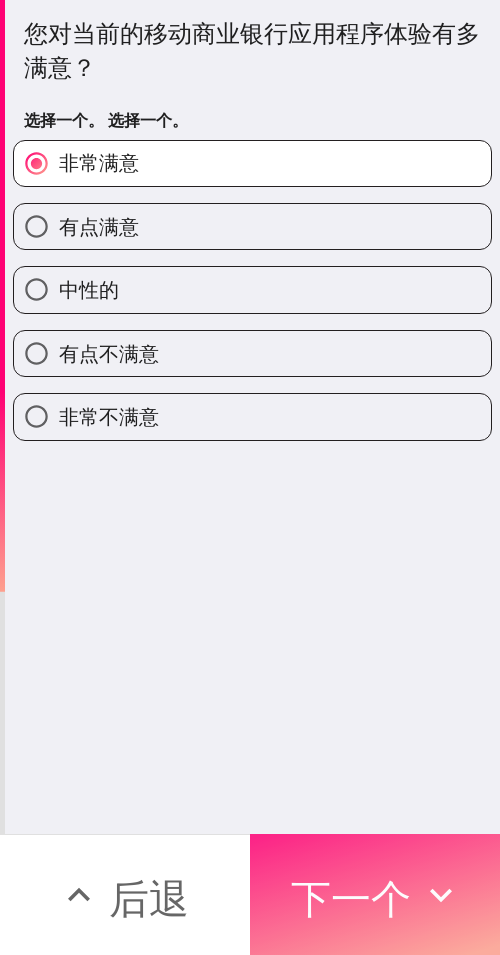 drag, startPoint x: 320, startPoint y: 870, endPoint x: 262, endPoint y: 847, distance: 62.39391 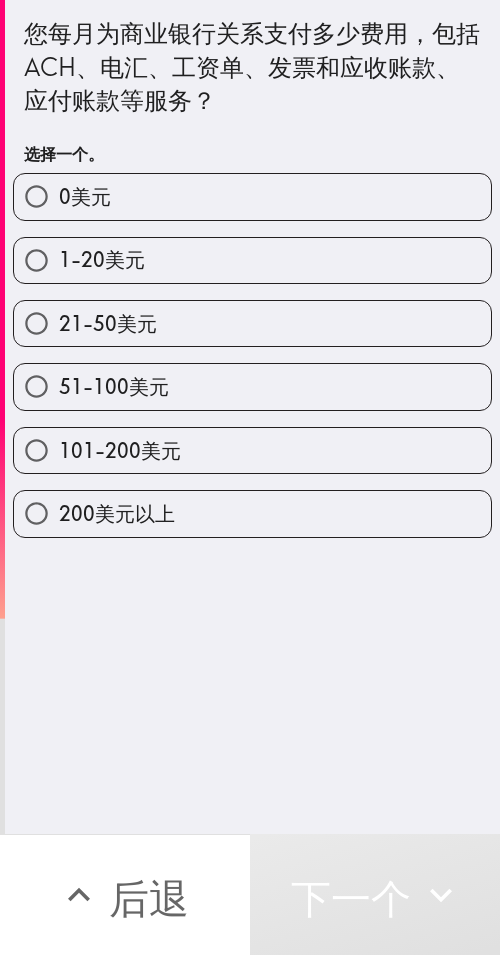 click on "101-200美元" at bounding box center [244, 442] 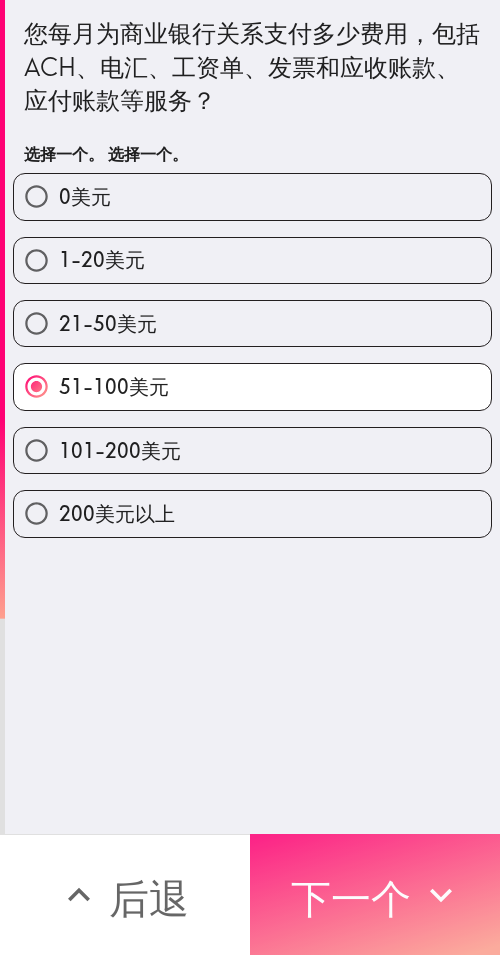 drag, startPoint x: 330, startPoint y: 878, endPoint x: 260, endPoint y: 847, distance: 76.55717 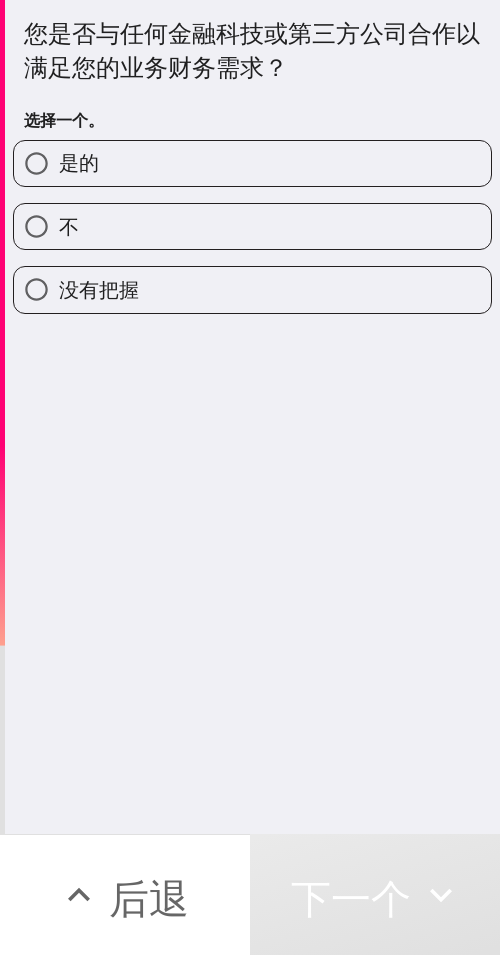 click on "不" at bounding box center (252, 226) 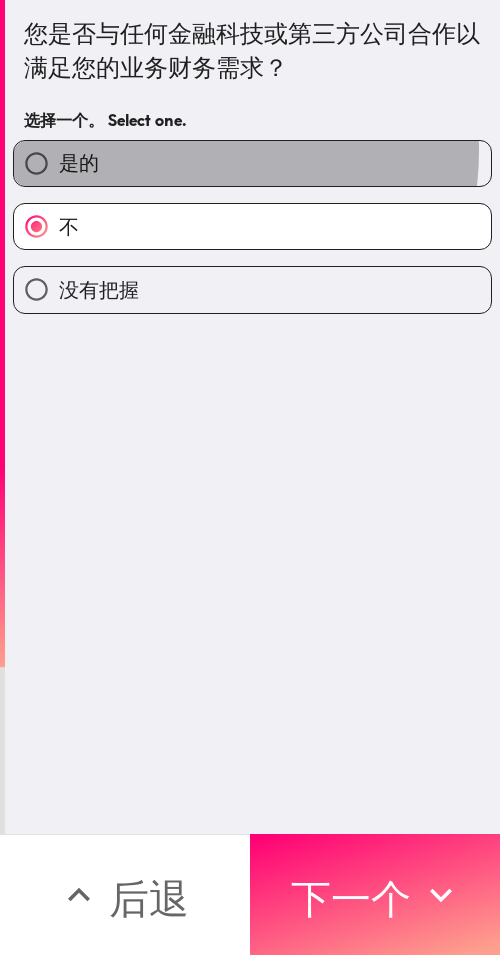 click on "是的" at bounding box center [252, 163] 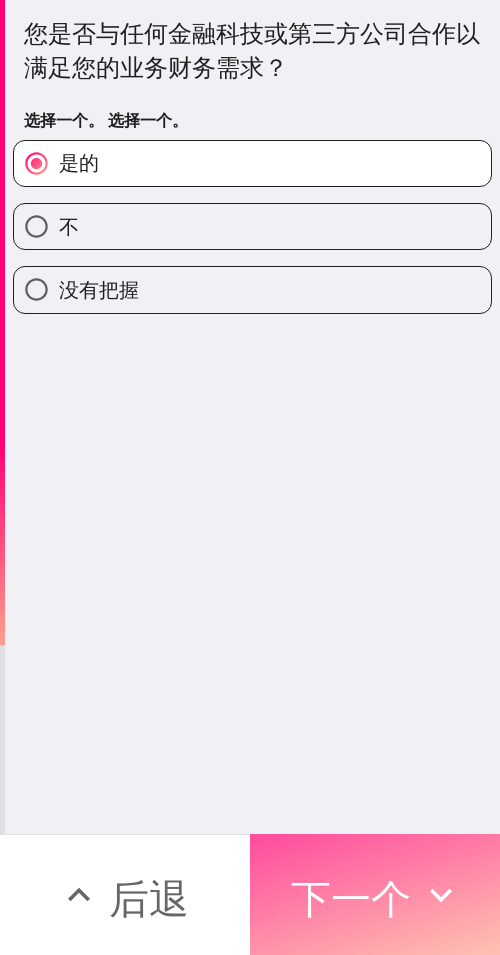 drag, startPoint x: 383, startPoint y: 859, endPoint x: 42, endPoint y: 693, distance: 379.25848 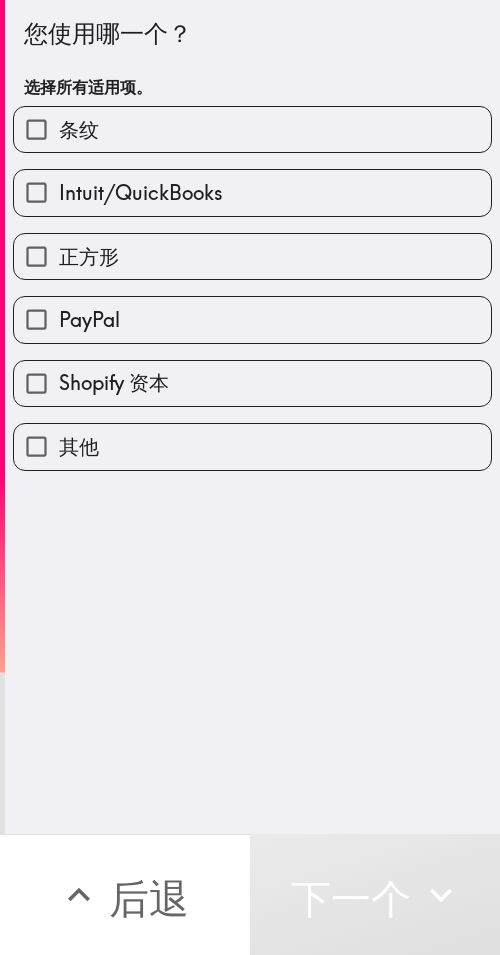 click on "PayPal" at bounding box center [252, 319] 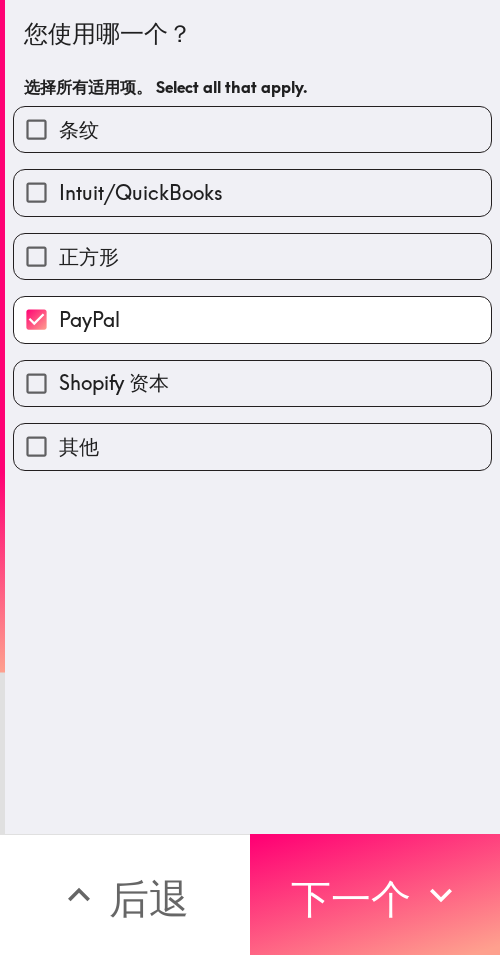 click on "正方形" at bounding box center (252, 256) 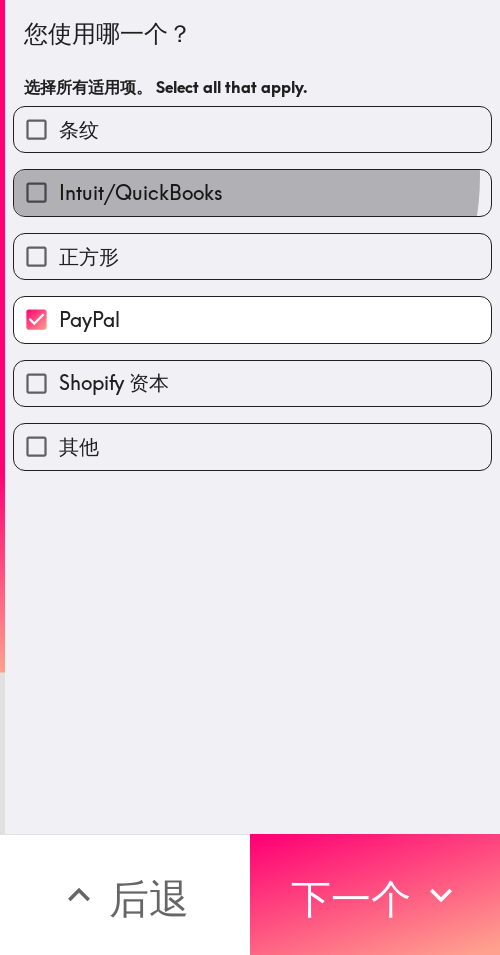 click on "Intuit/QuickBooks" at bounding box center (252, 192) 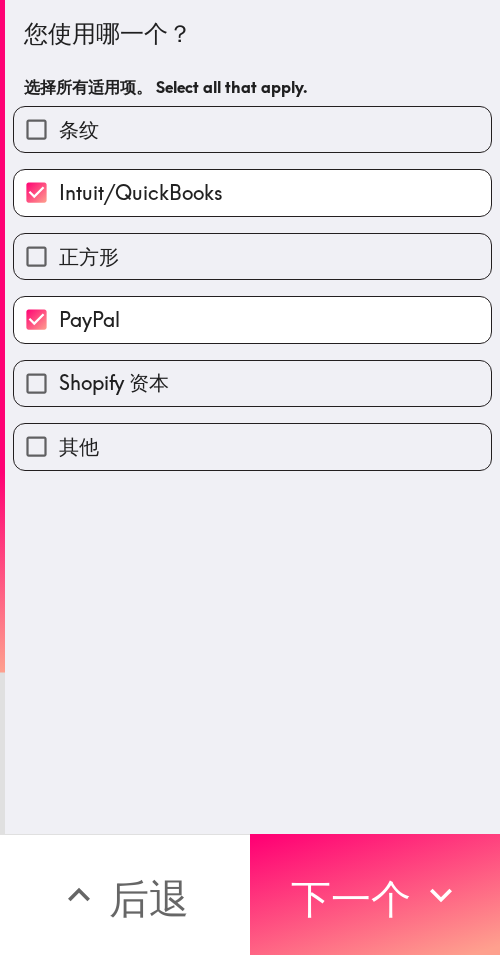 drag, startPoint x: 199, startPoint y: 139, endPoint x: 5, endPoint y: 227, distance: 213.02582 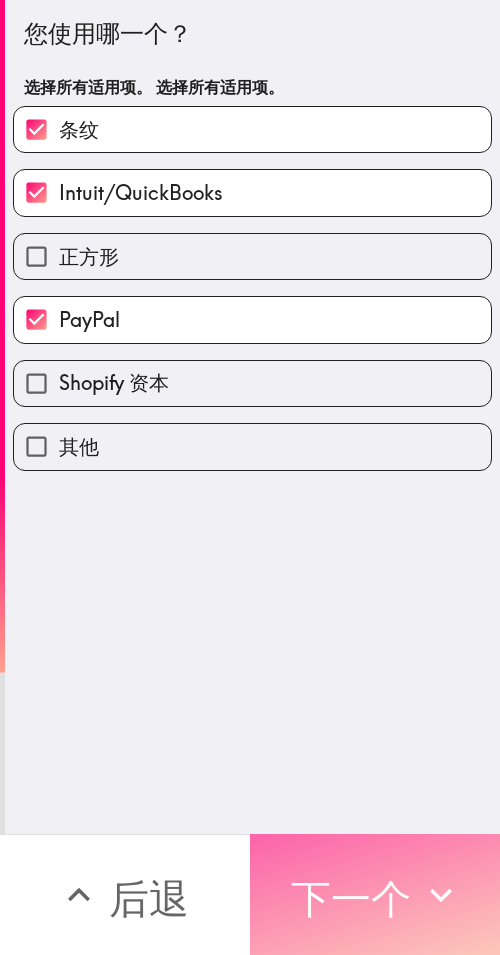 click 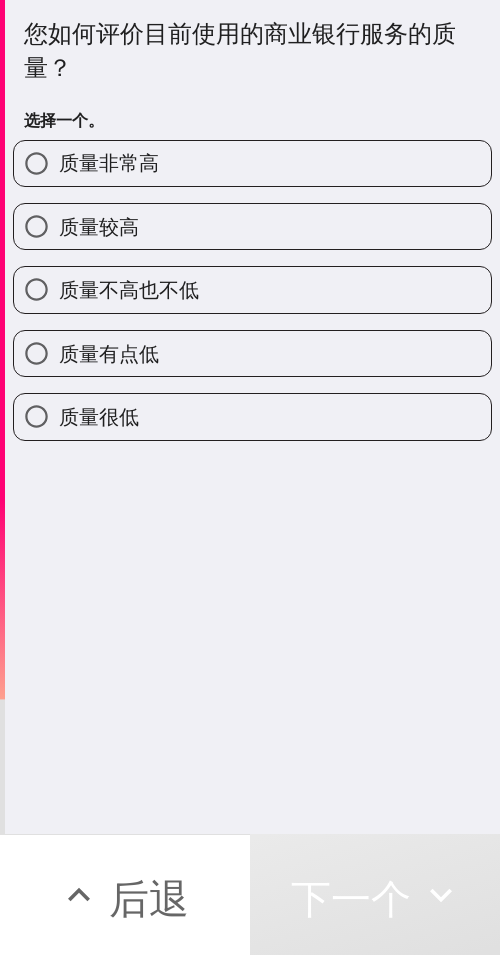 click on "质量非常高" at bounding box center (252, 163) 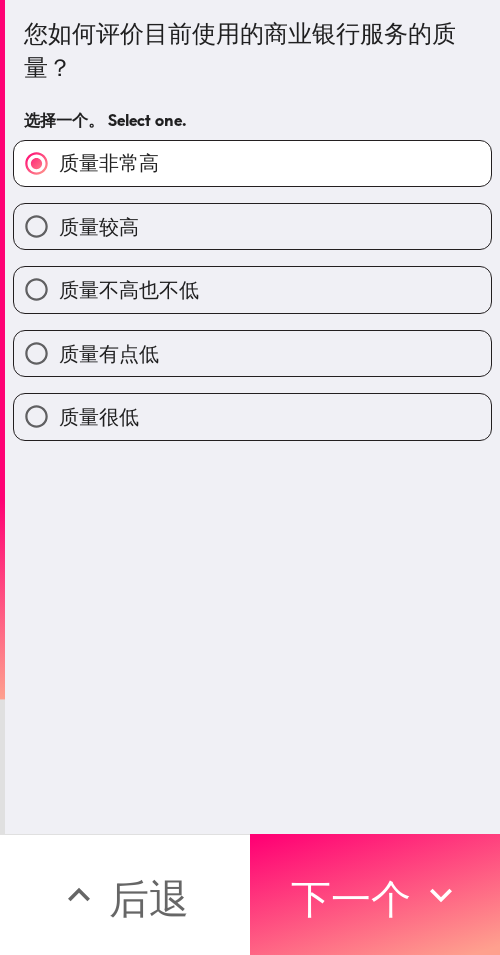 drag, startPoint x: 332, startPoint y: 871, endPoint x: 169, endPoint y: 817, distance: 171.71198 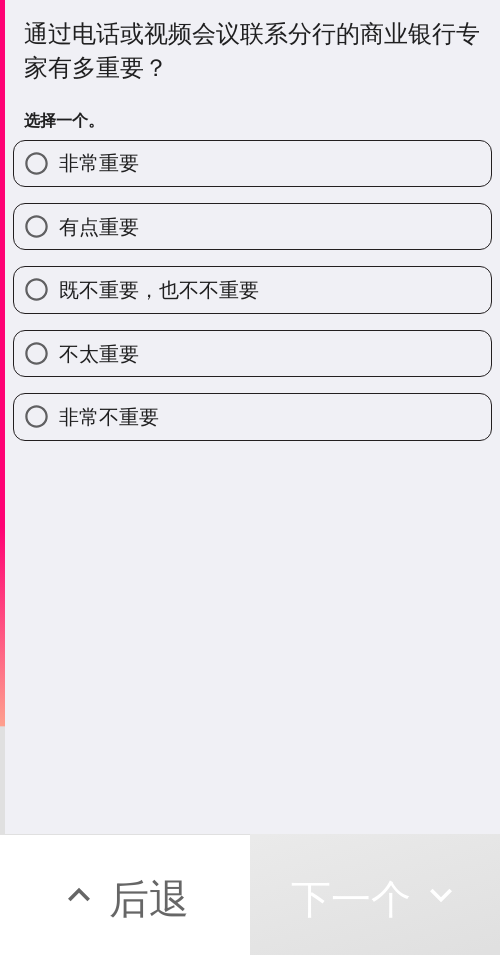 click on "非常重要" at bounding box center (99, 162) 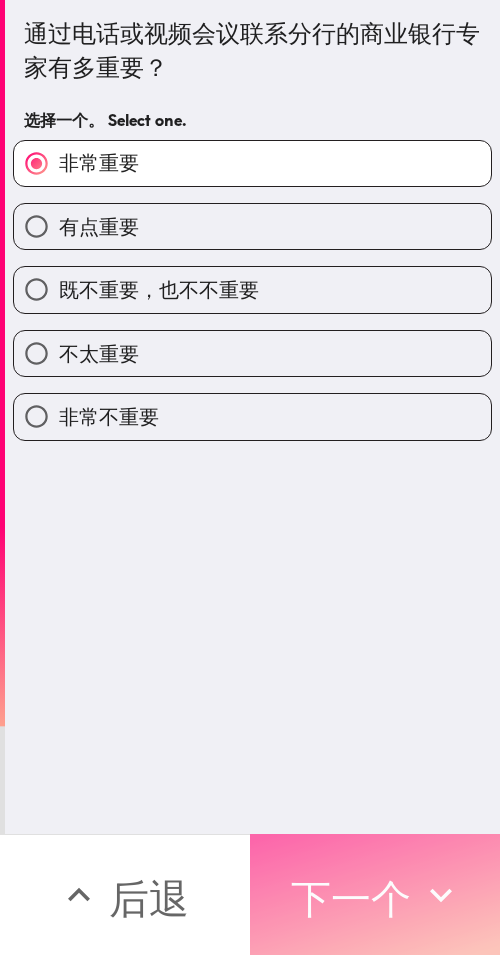 click 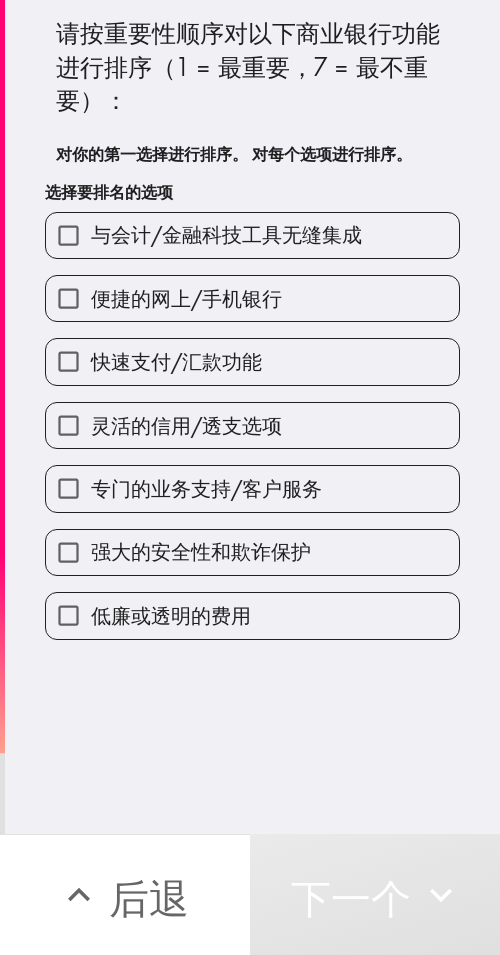 click on "专门的业务支持/客户服务" at bounding box center [244, 480] 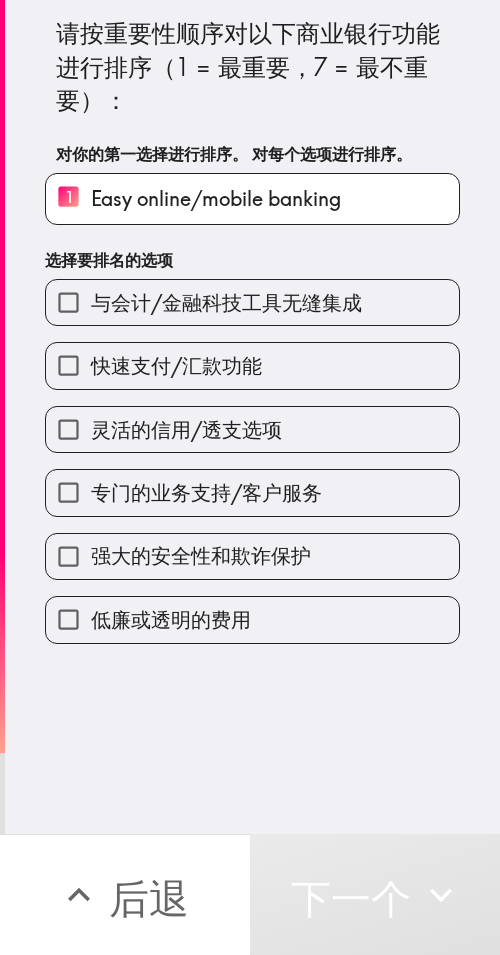 drag, startPoint x: 188, startPoint y: 252, endPoint x: 192, endPoint y: 278, distance: 26.305893 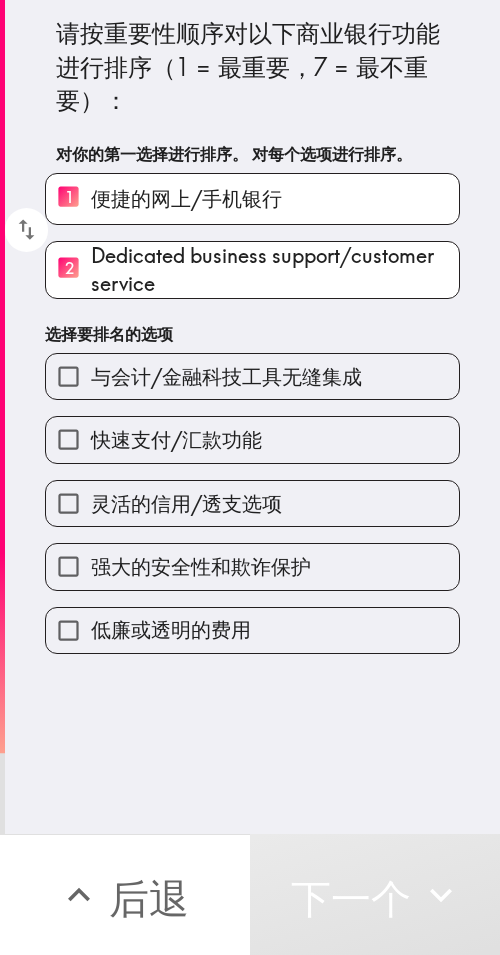 click on "强大的安全性和欺诈保护" at bounding box center (201, 566) 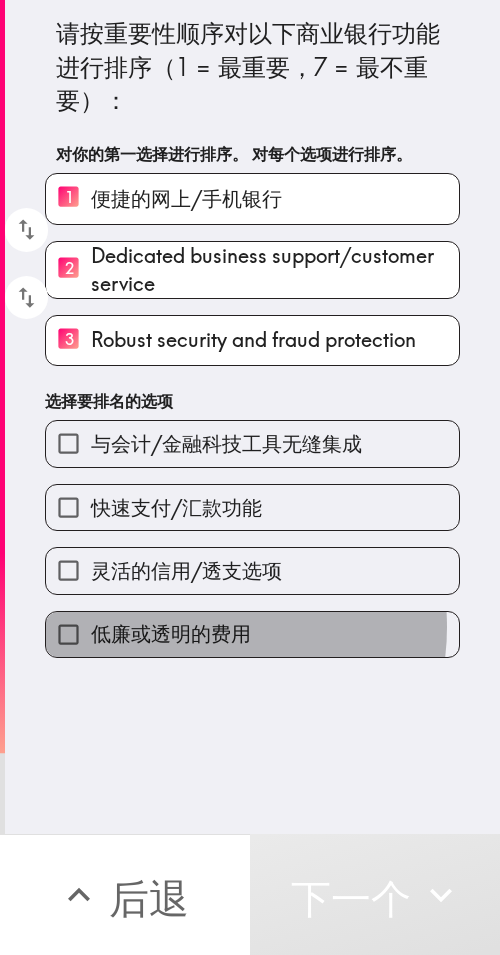 drag, startPoint x: 182, startPoint y: 627, endPoint x: 188, endPoint y: 555, distance: 72.249565 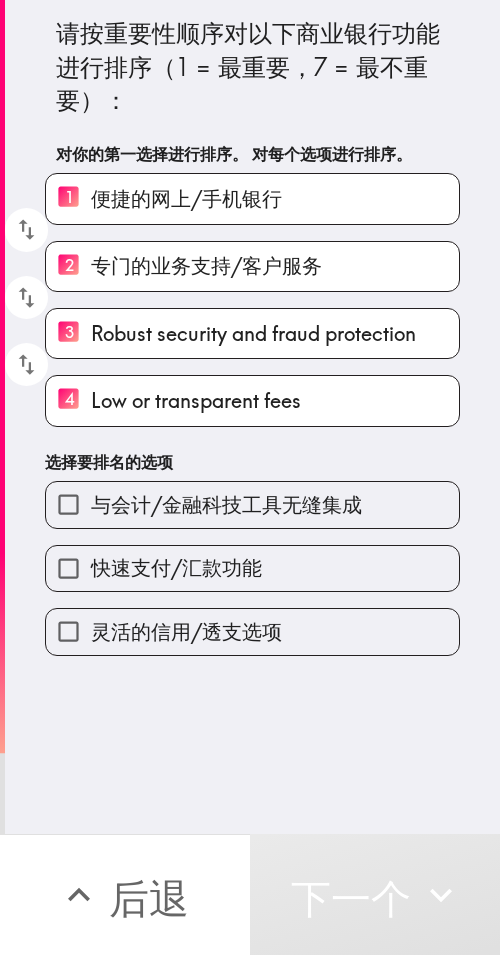 click on "与会计/金融科技工具无缝集成" at bounding box center [226, 504] 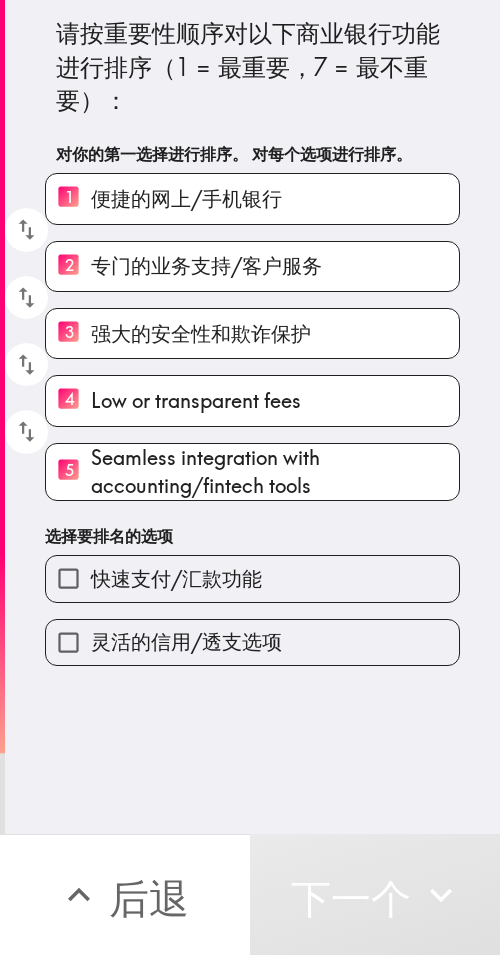 click on "快速支付/汇款功能" at bounding box center (176, 578) 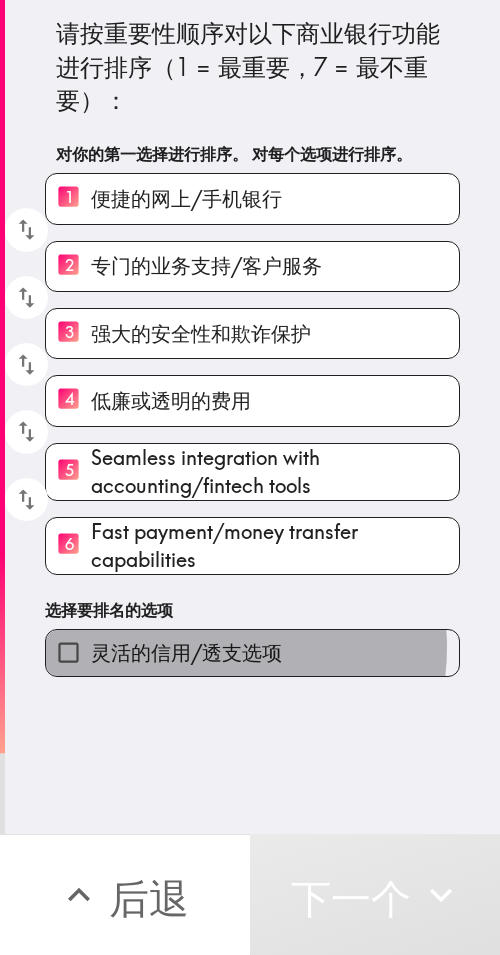 drag, startPoint x: 194, startPoint y: 647, endPoint x: 193, endPoint y: 660, distance: 13.038404 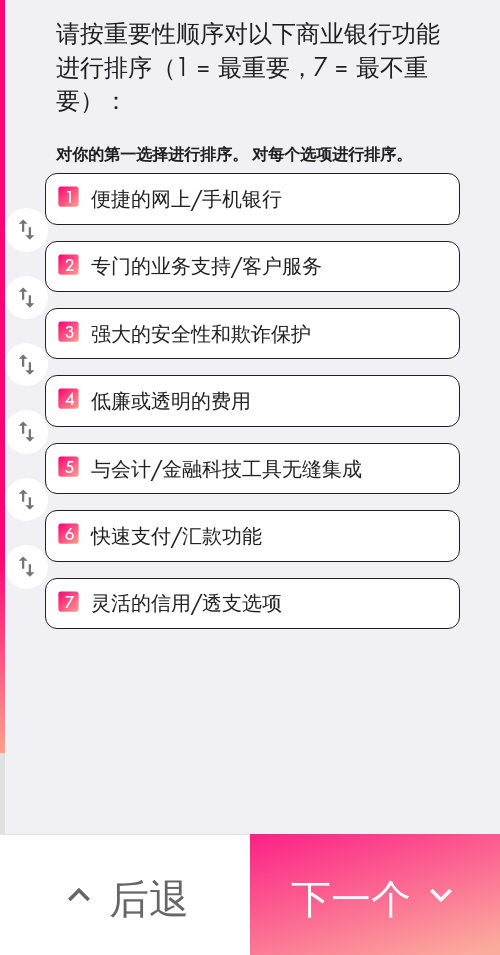 drag, startPoint x: 410, startPoint y: 863, endPoint x: 346, endPoint y: 833, distance: 70.68239 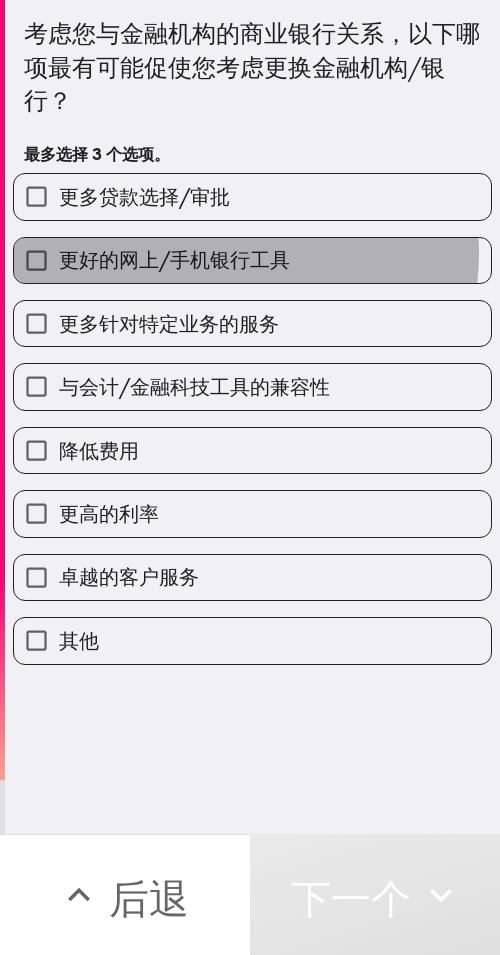 click on "更好的网上/手机银行工具" at bounding box center (174, 259) 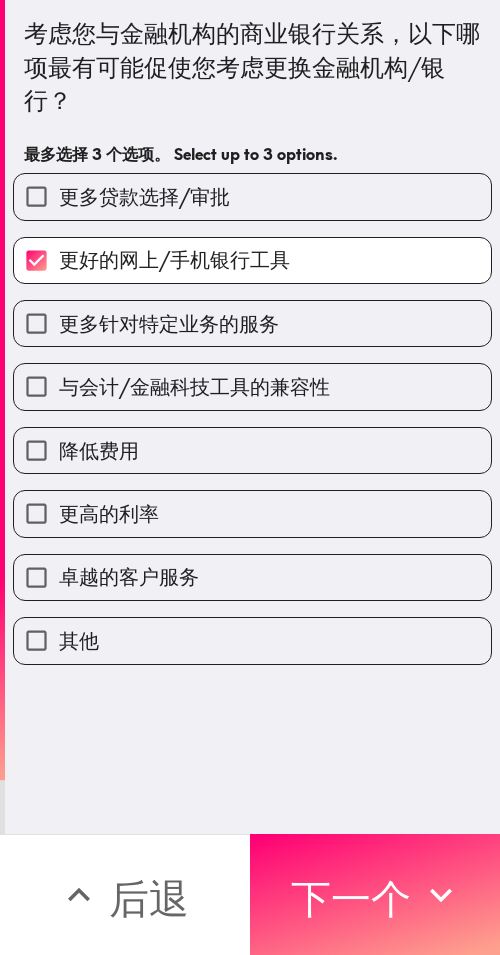 click on "更多针对特定业务的服务" at bounding box center (169, 323) 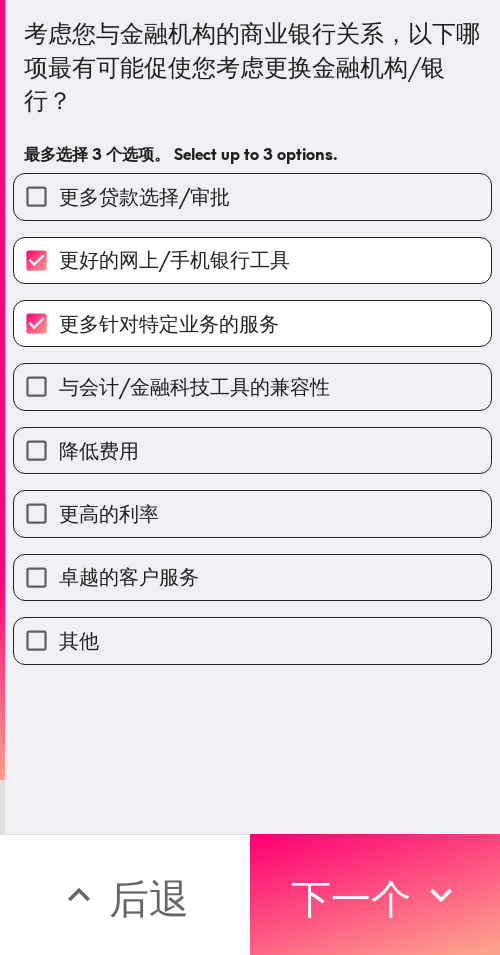 click on "降低费用" at bounding box center (252, 450) 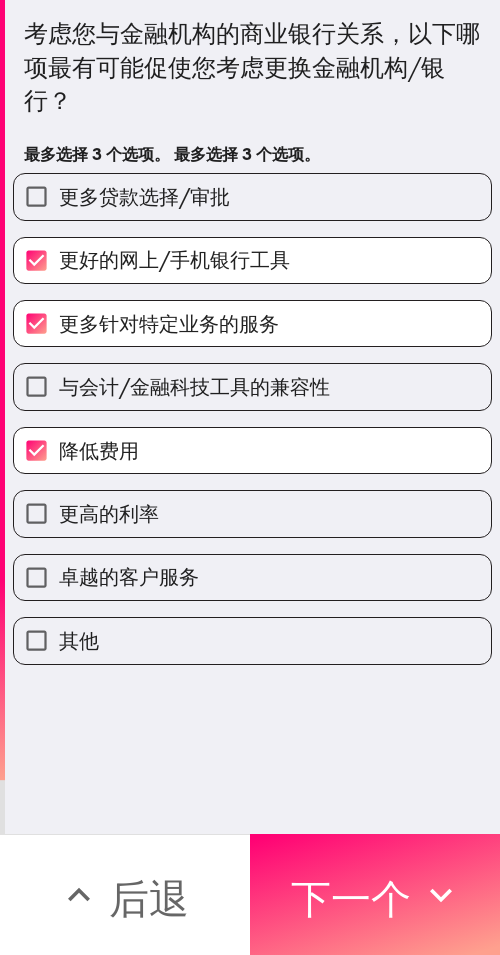 drag, startPoint x: 410, startPoint y: 889, endPoint x: 8, endPoint y: 668, distance: 458.74286 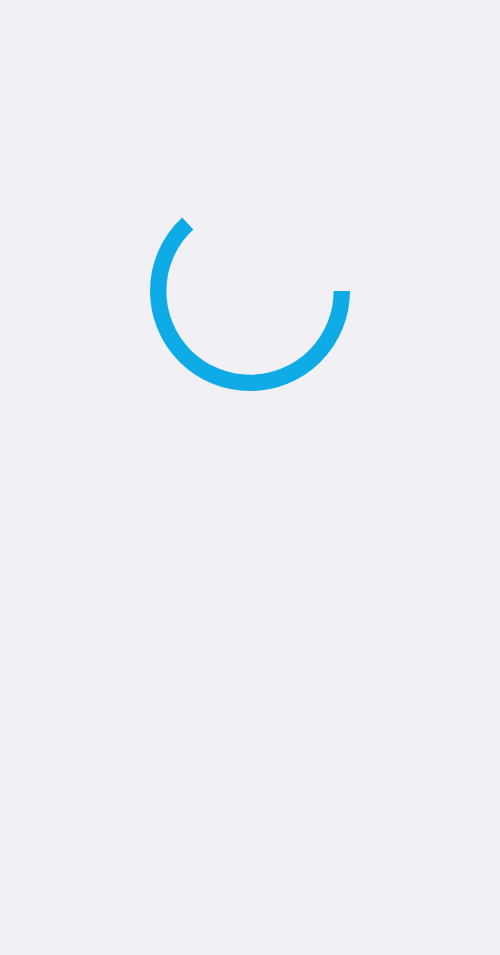 scroll, scrollTop: 0, scrollLeft: 0, axis: both 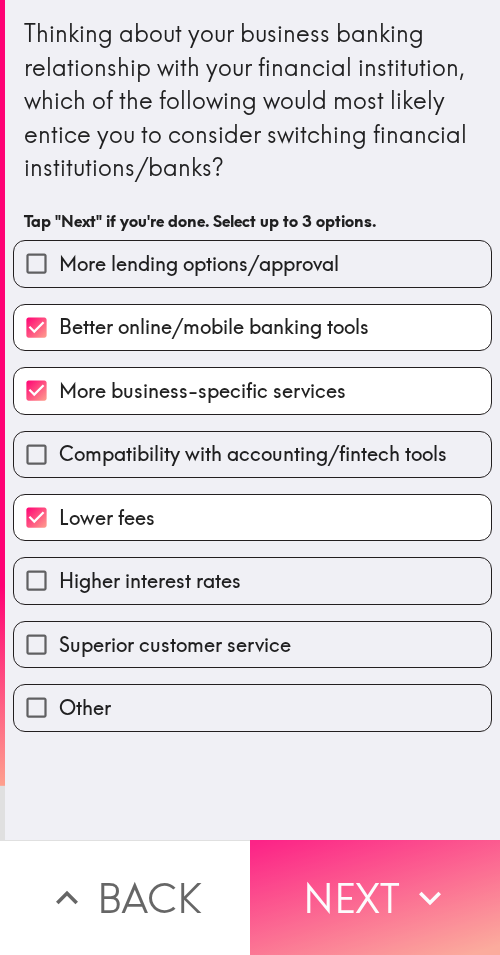 drag, startPoint x: 425, startPoint y: 887, endPoint x: 391, endPoint y: 879, distance: 34.928497 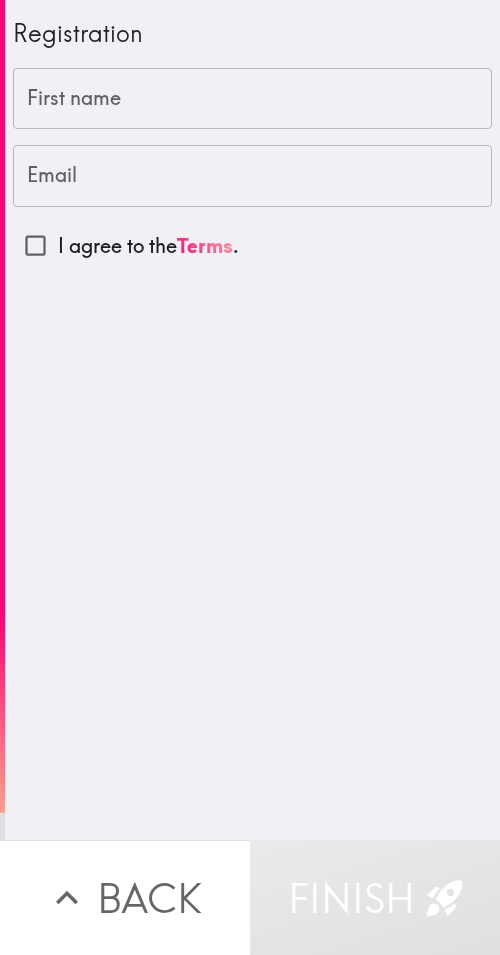 drag, startPoint x: 256, startPoint y: 88, endPoint x: 3, endPoint y: 158, distance: 262.50525 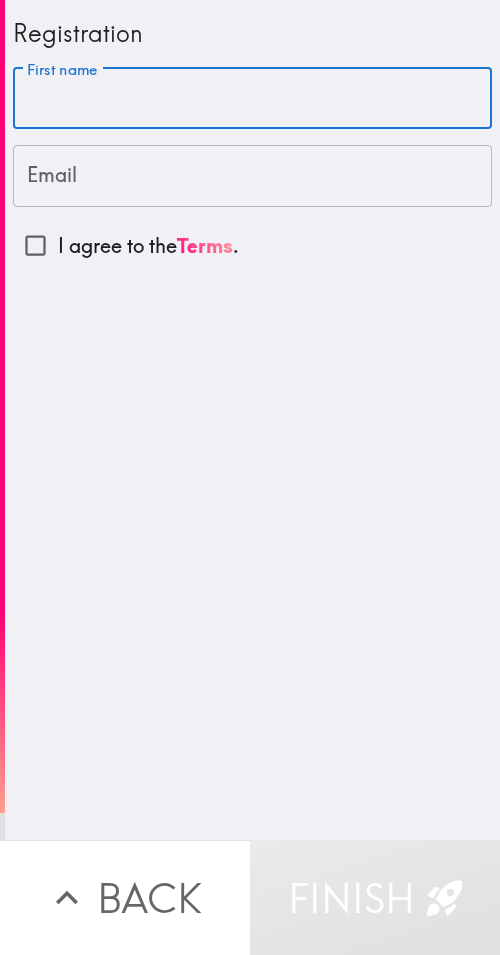 paste on "[FIRST]" 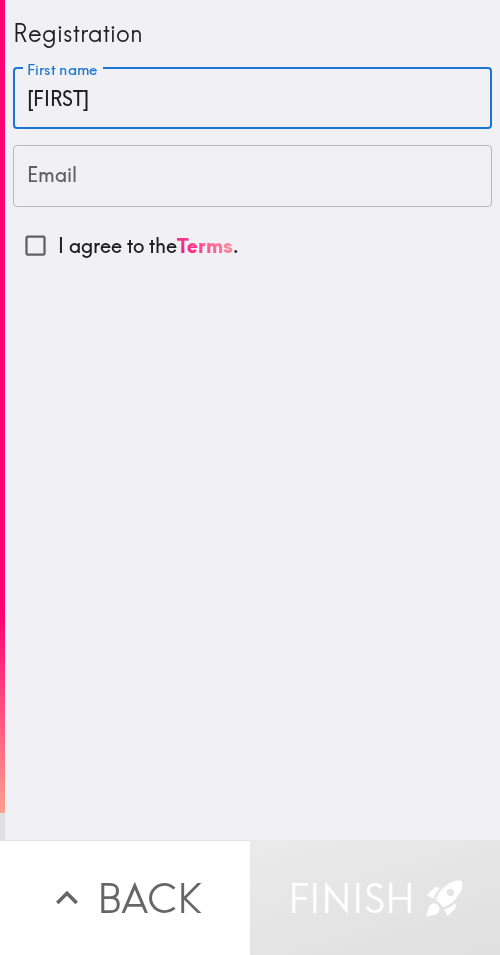 type on "[FIRST]" 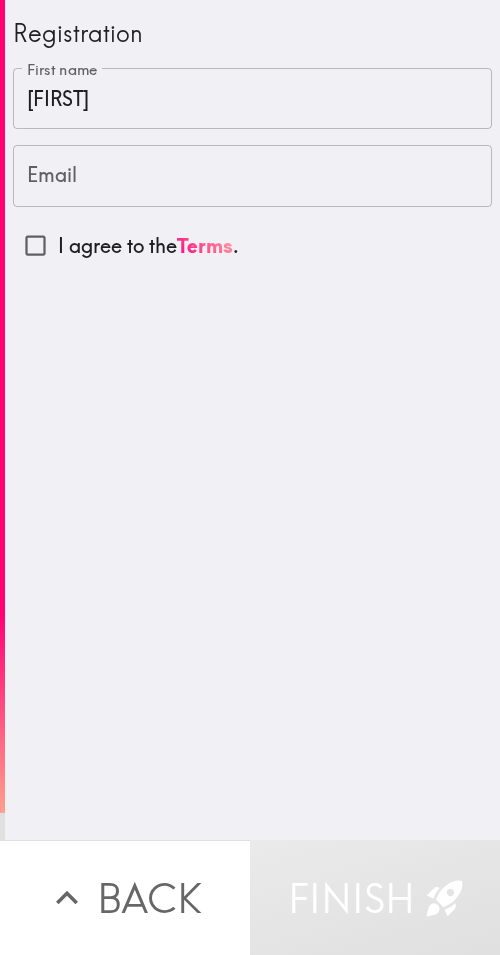 click on "Email" at bounding box center [252, 176] 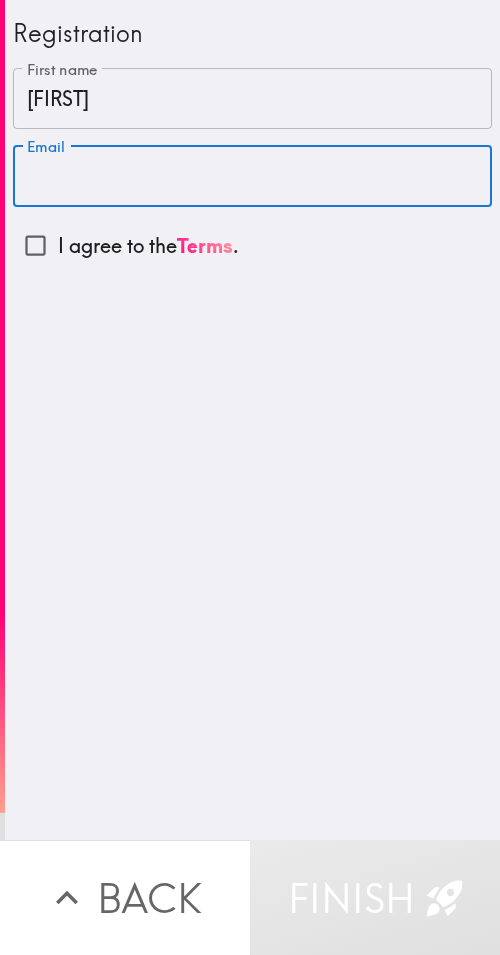 paste on "[EMAIL]" 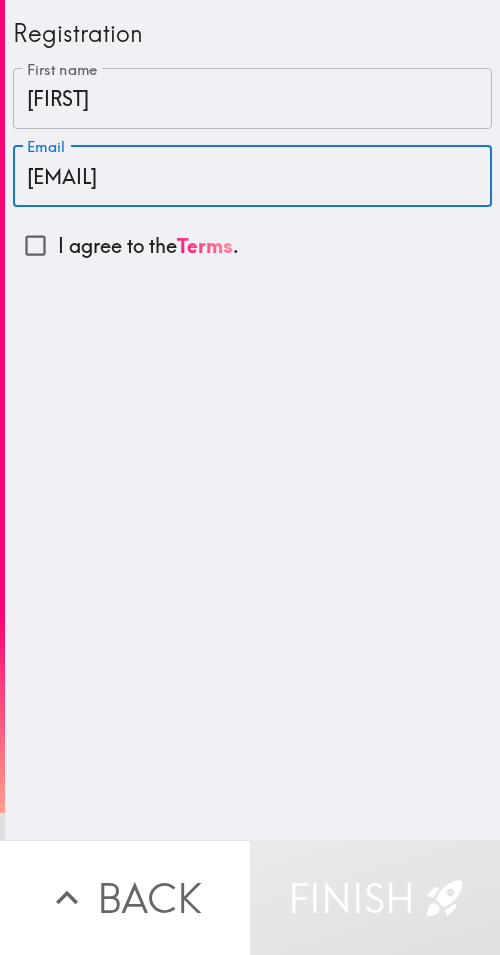 type on "[EMAIL]" 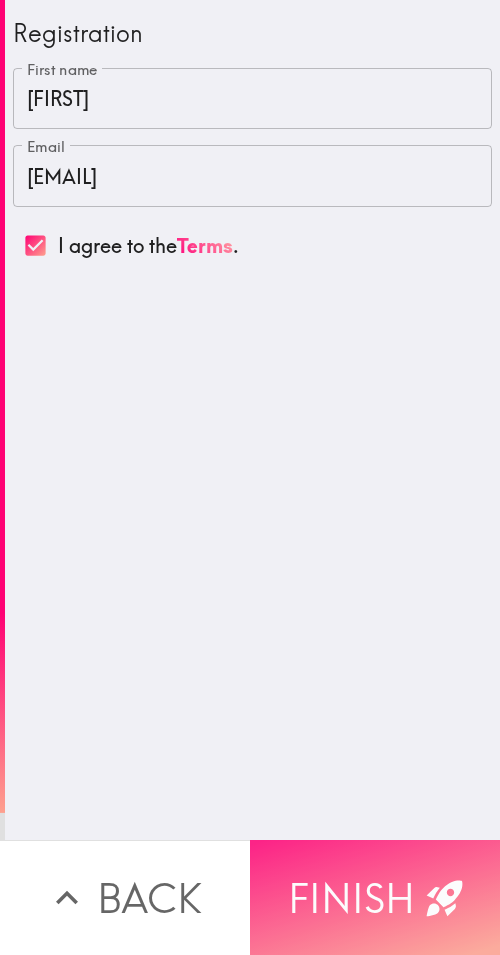 click on "Finish" at bounding box center [375, 897] 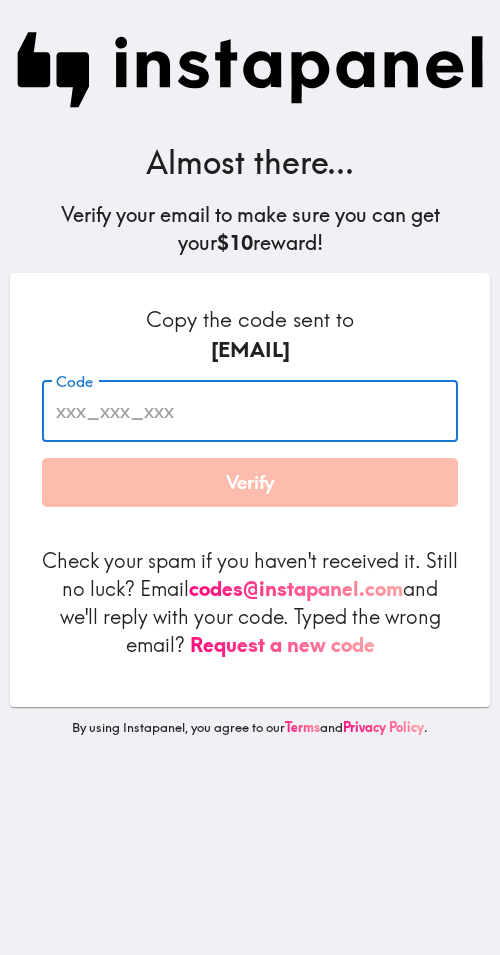 click on "Code" at bounding box center (250, 411) 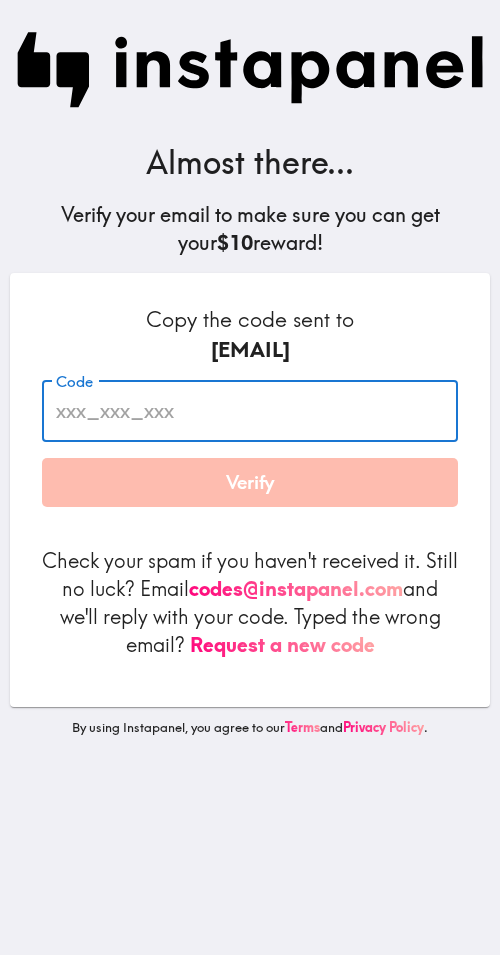 paste on "APQ_tgj_Rb5" 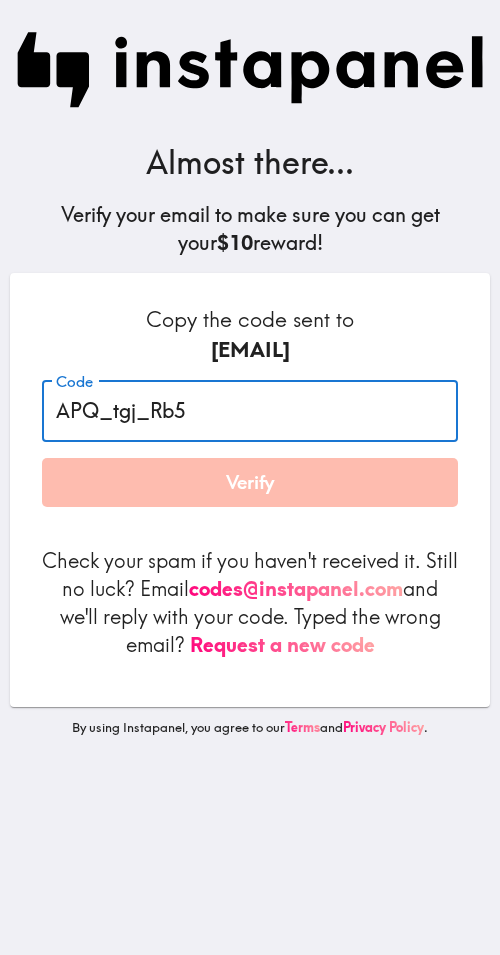 type on "APQ_tgj_Rb5" 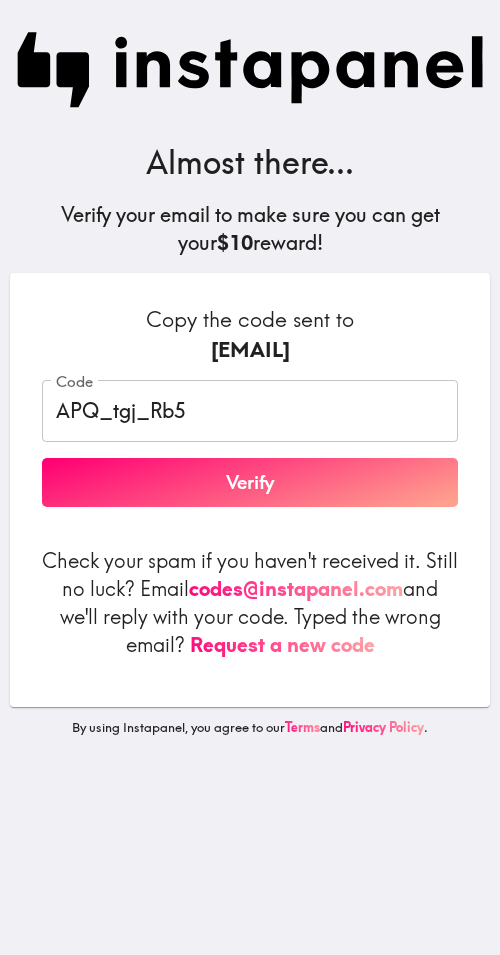 click on "Almost there... Verify your email to make sure you can get your  $10  reward! Copy the code sent to  [EMAIL] Code APQ_tgj_Rb5 Code Verify Check your spam if you haven't received it.   Still no luck? Email  codes@example.com  and we'll reply with your code.   Typed the wrong email?   Request a new code By using Instapanel, you agree to our  Terms  and  Privacy Policy ." at bounding box center (250, 477) 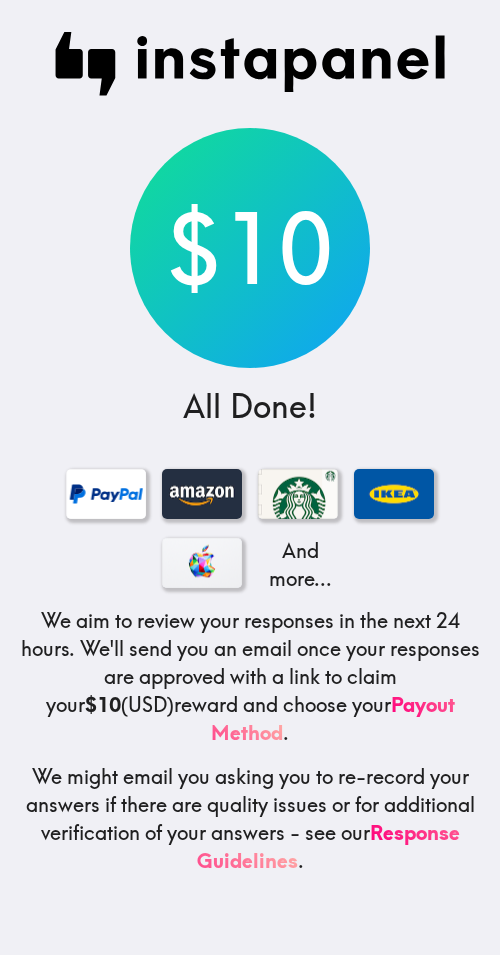 drag, startPoint x: 412, startPoint y: 184, endPoint x: 421, endPoint y: 98, distance: 86.46965 